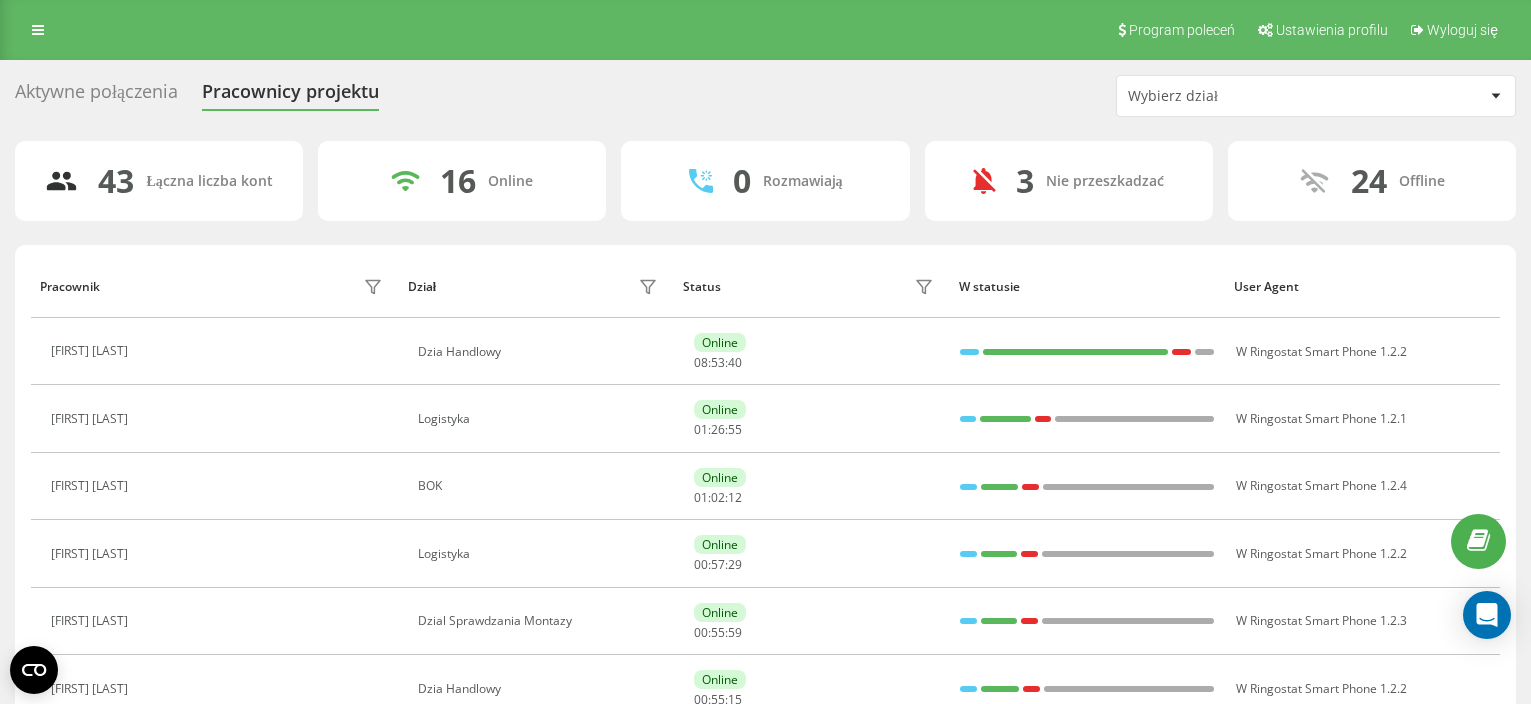 scroll, scrollTop: 643, scrollLeft: 0, axis: vertical 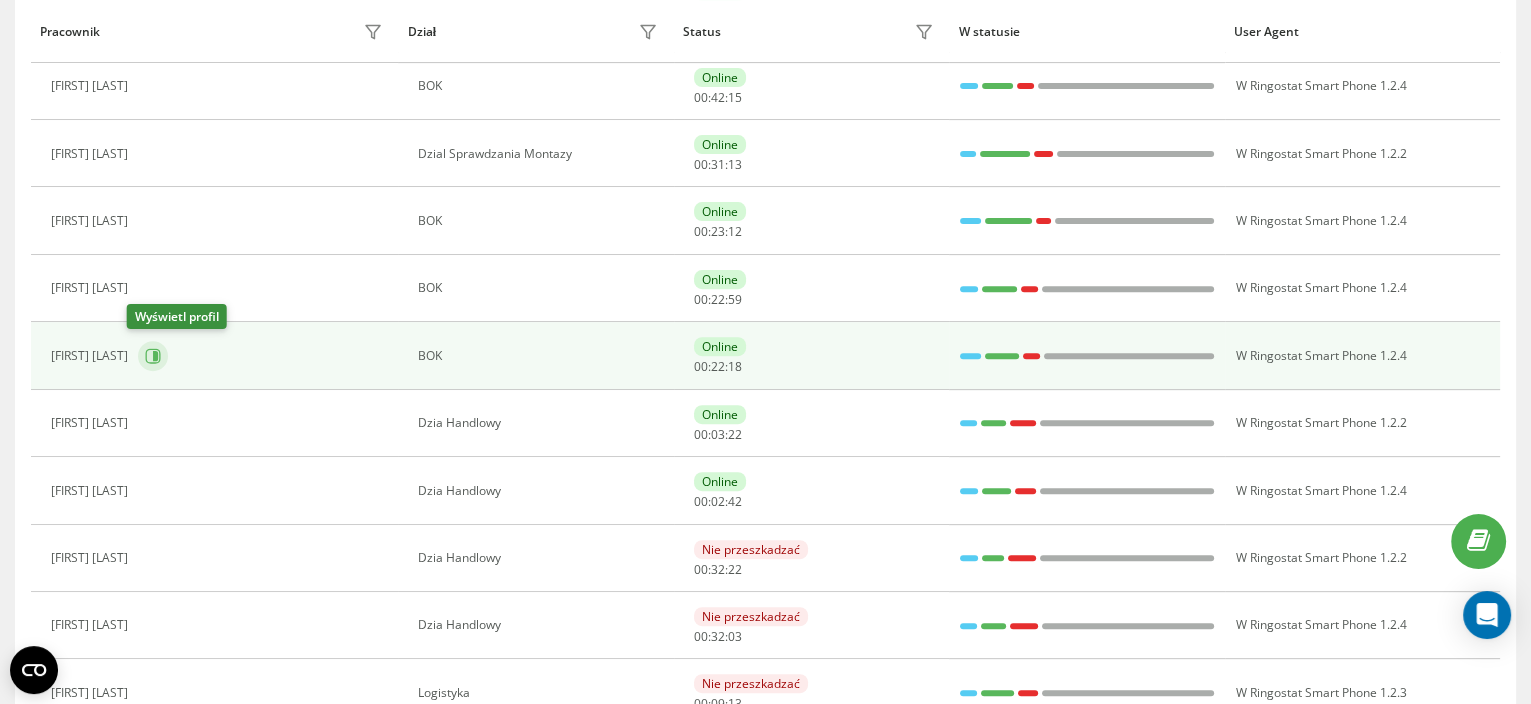 click at bounding box center (153, 356) 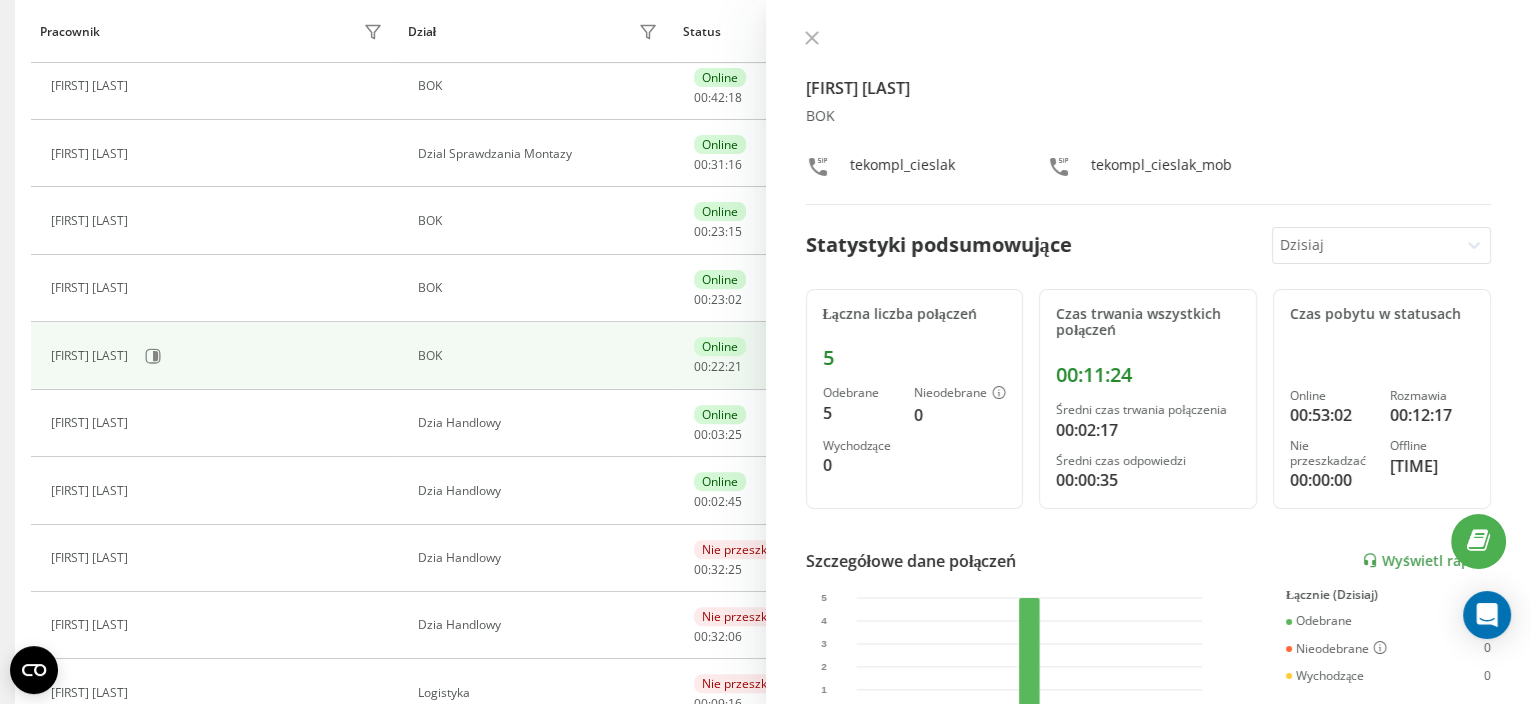 click on "[FIRST] [LAST] BOK tekompl_[LAST] tekompl_[LAST]_mob Statystyki podsumowujące Dzisiaj Łączna liczba połączeń 5 Odebrane 5 Nieodebrane 0 Wychodzące 0 Czas trwania wszystkich połączeń [TIME] Średni czas trwania połączenia [TIME] Średni czas odpowiedzi [TIME] Czas pobytu w statusach Online [TIME] Rozmawia [TIME] Nie przeszkadzać [TIME] Offline [TIME] Szczegółowe dane połączeń Wyświetl raport 4 sie 0 1 2 3 4 5 Łącznie (Dzisiaj) Odebrane 5 Nieodebrane 0 Wychodzące 0   Wyświetl szczegóły Szczegółowe dane o statusie 4 sie Łącznie (Dzisiaj) Online [TIME] Rozmawia [TIME] Nie przeszkadzać [TIME] Offline [TIME]   Wyświetl szczegóły" at bounding box center [1149, 352] 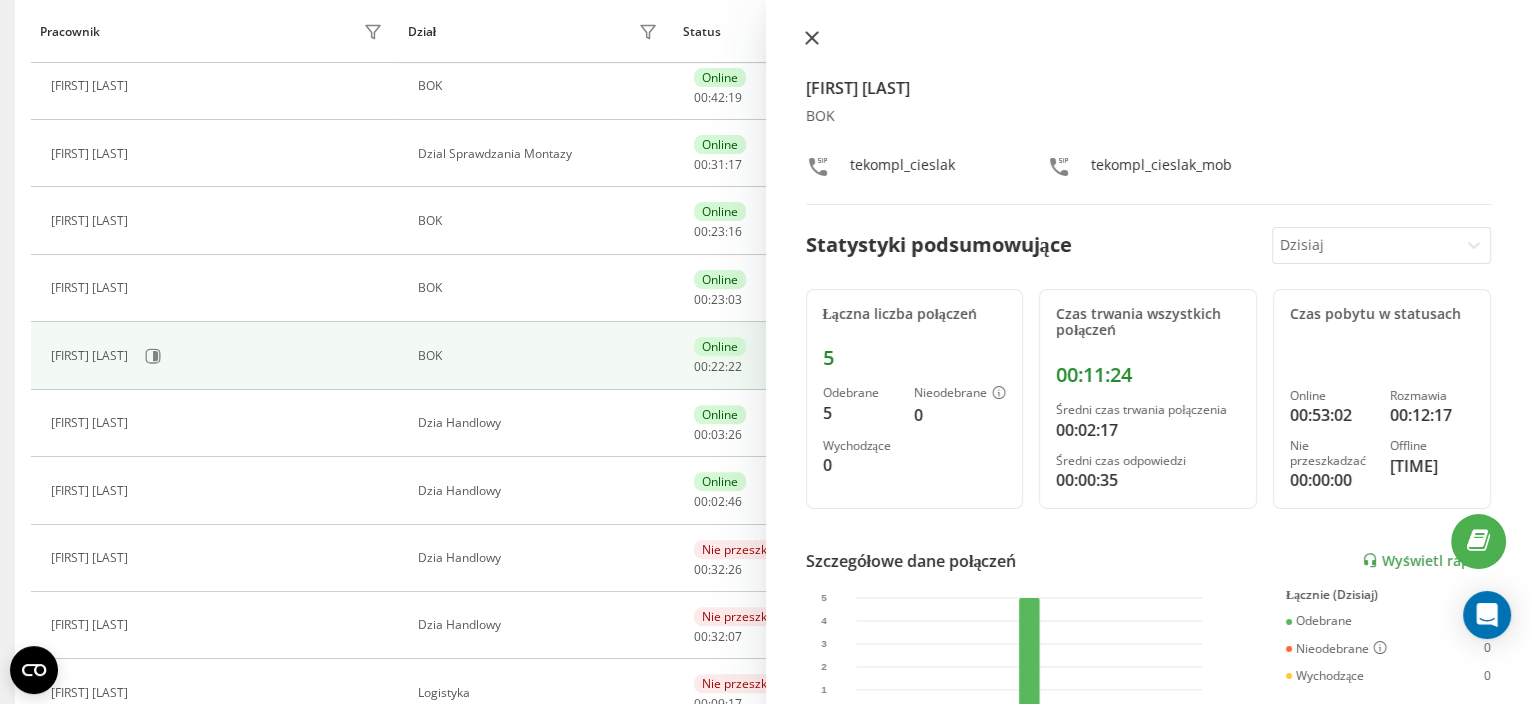 click 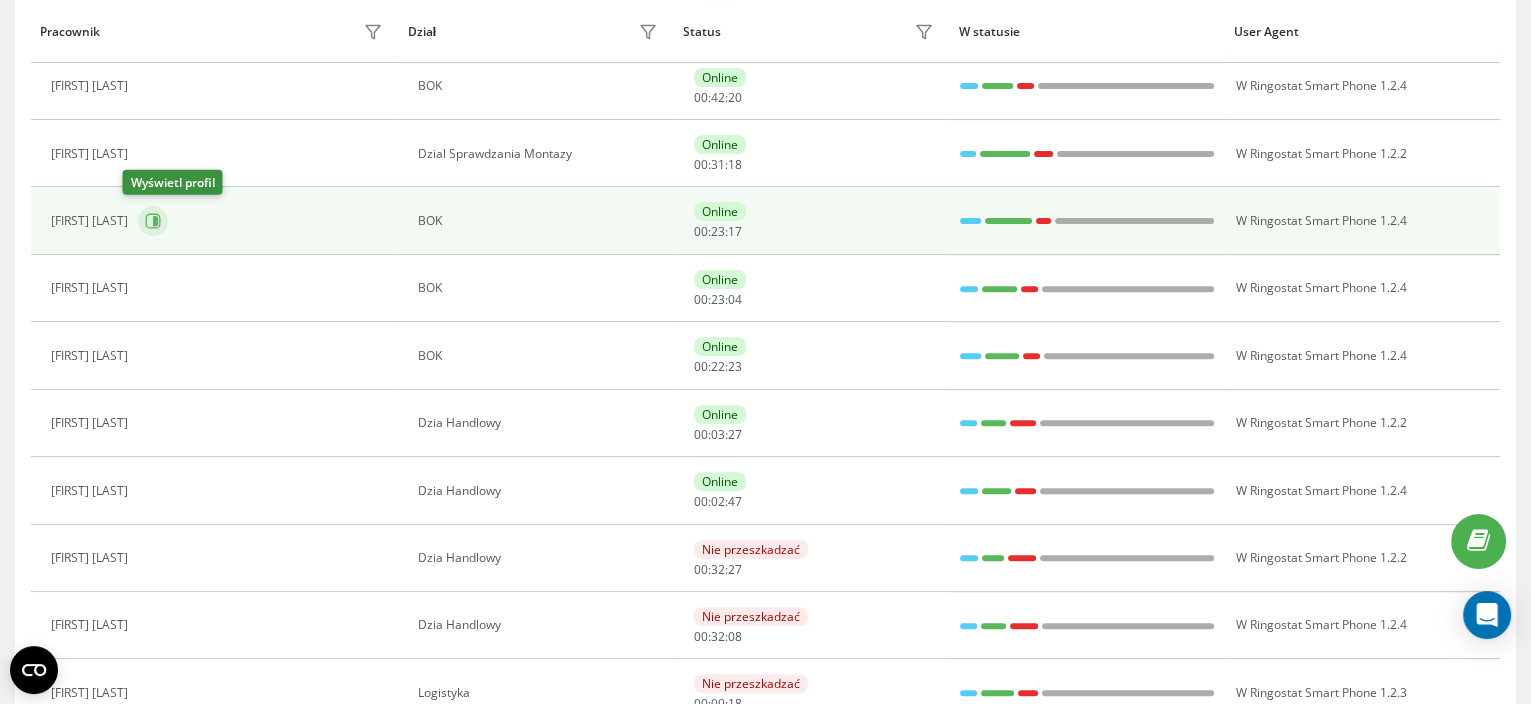 click 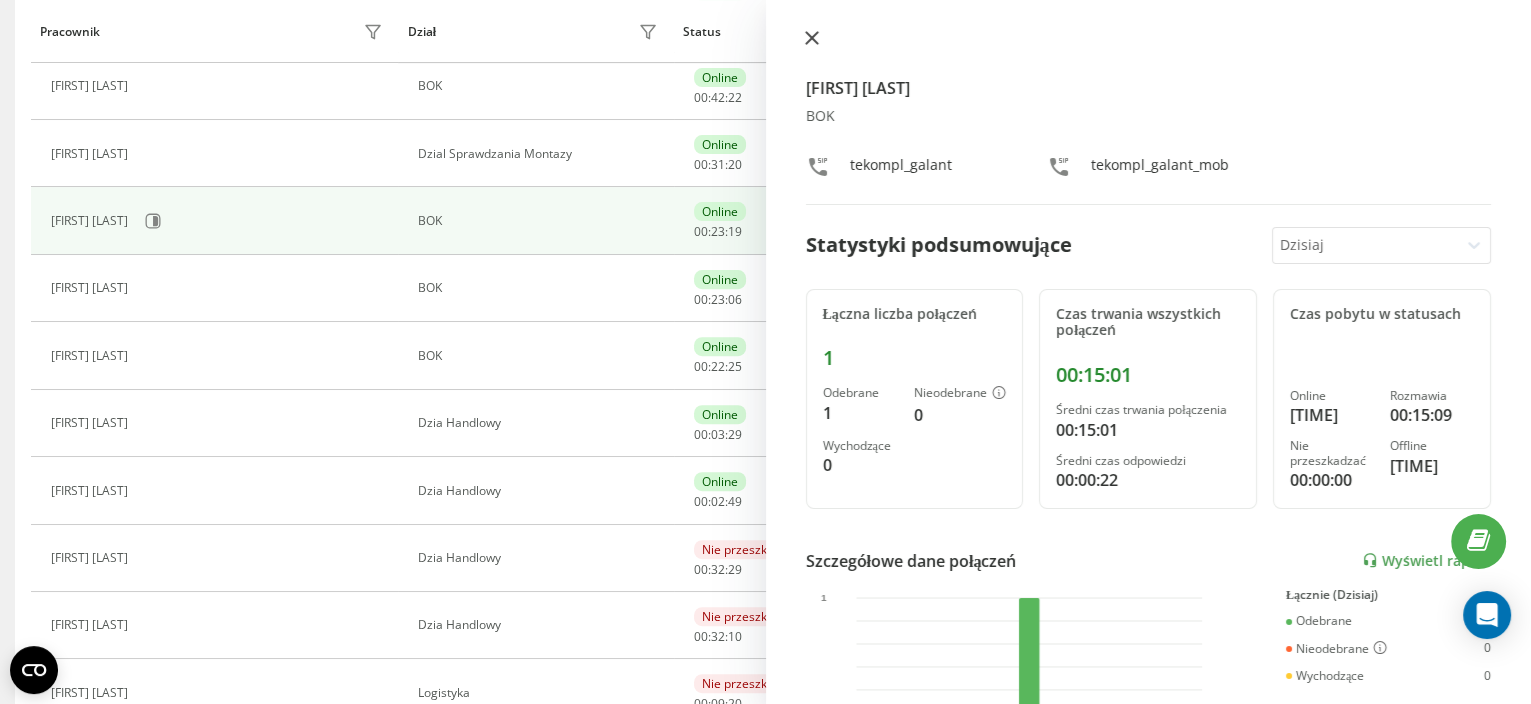 click at bounding box center (812, 39) 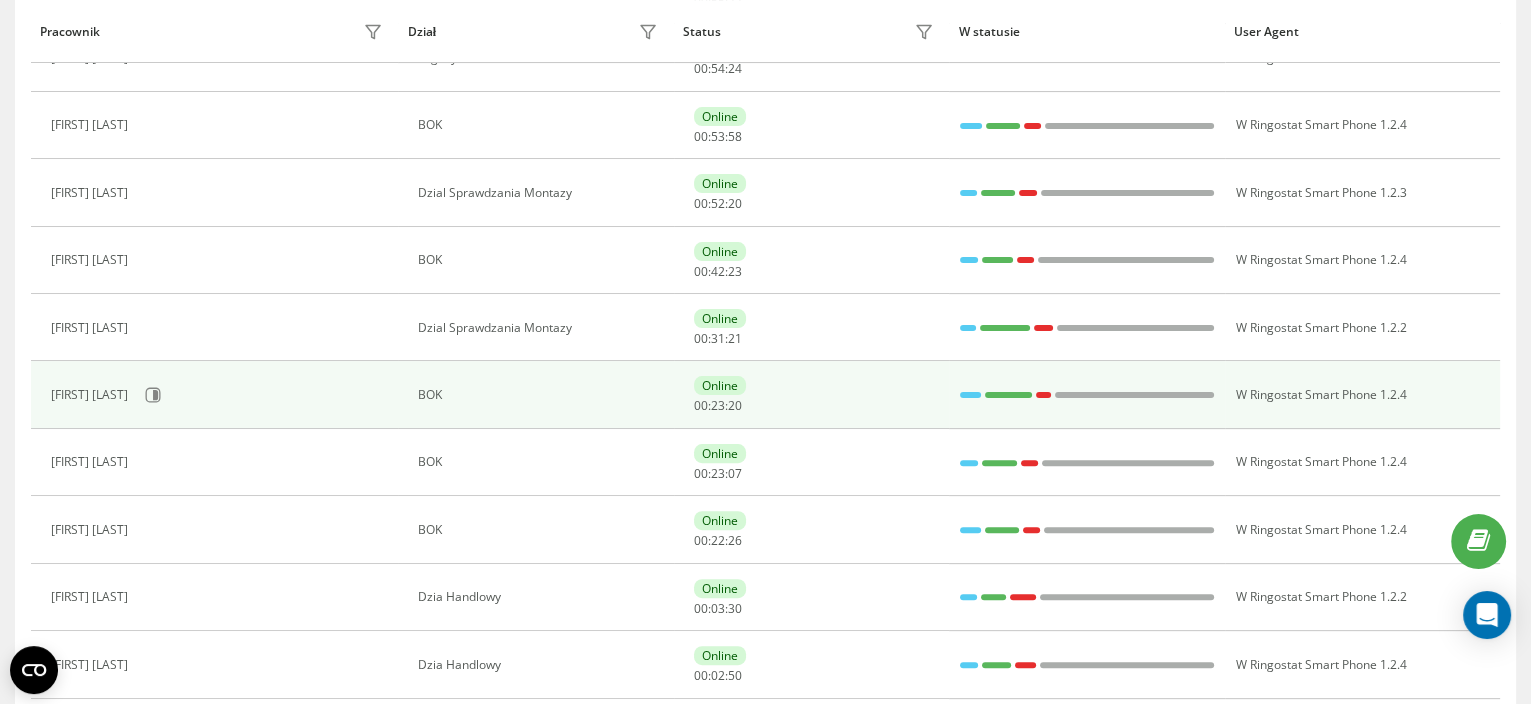 scroll, scrollTop: 622, scrollLeft: 0, axis: vertical 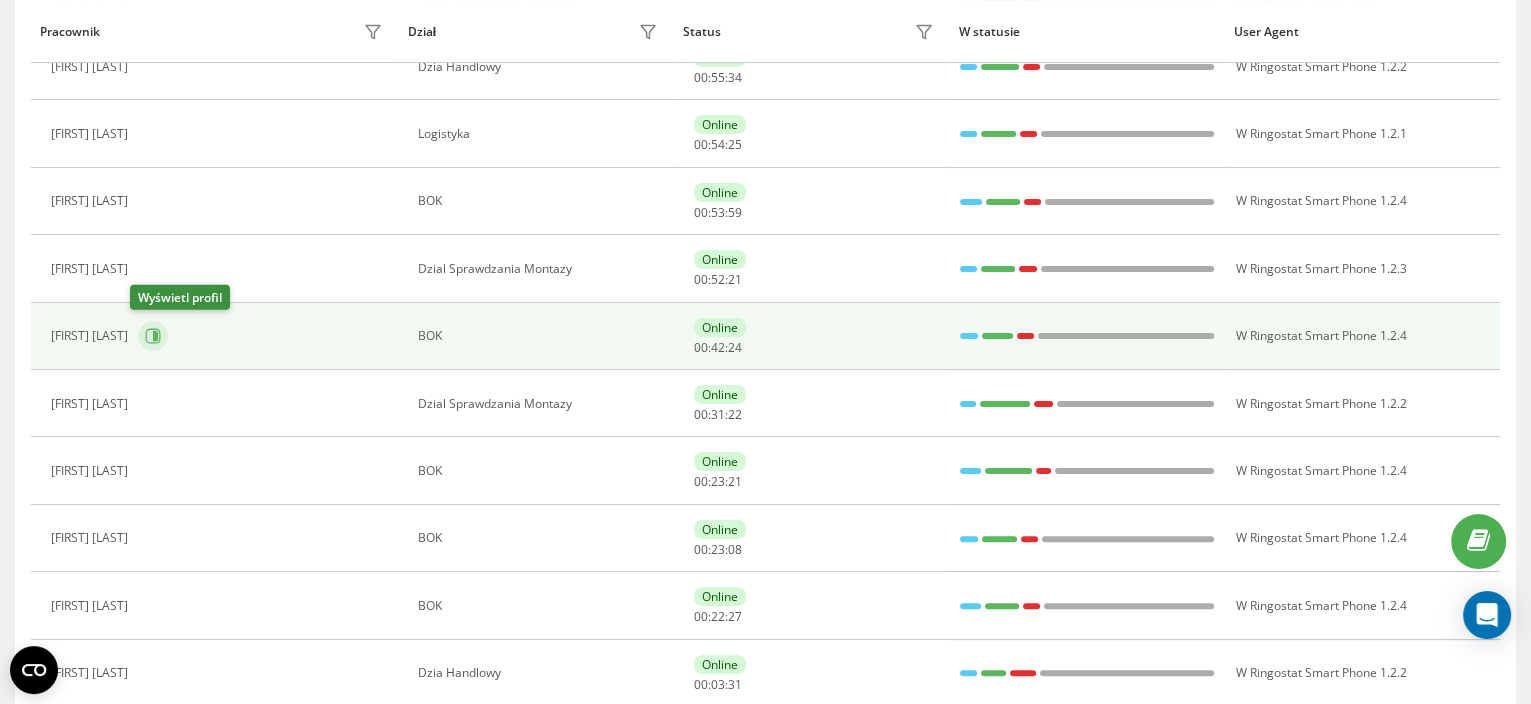 click 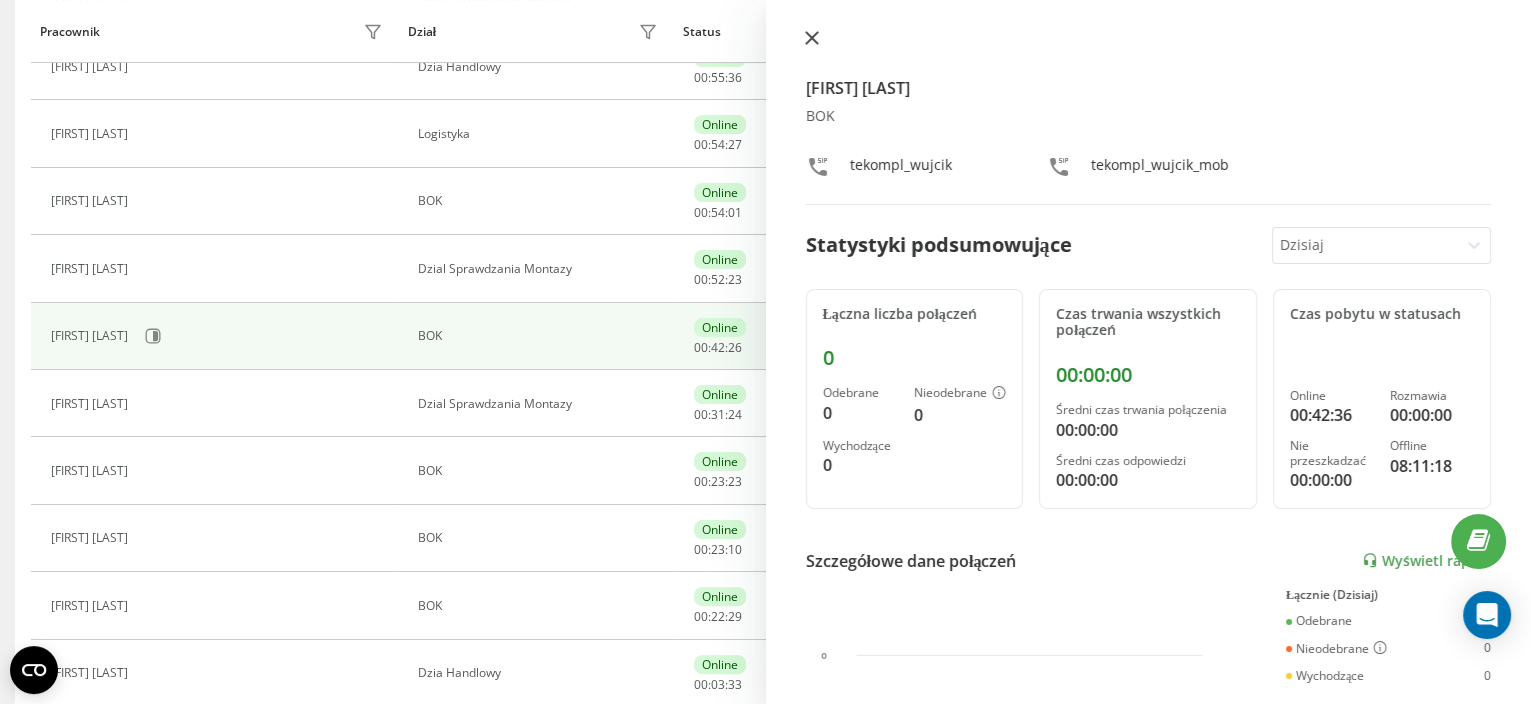 click 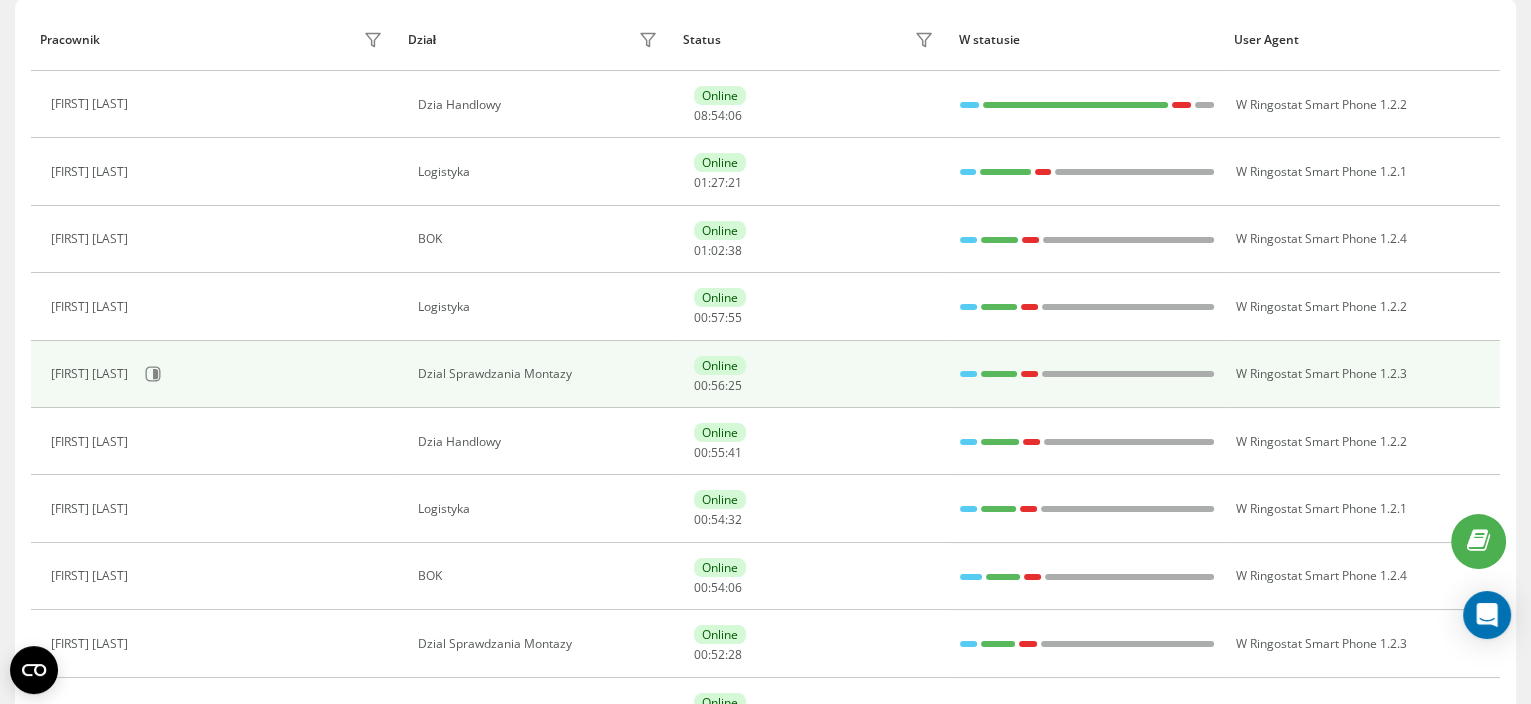 scroll, scrollTop: 497, scrollLeft: 0, axis: vertical 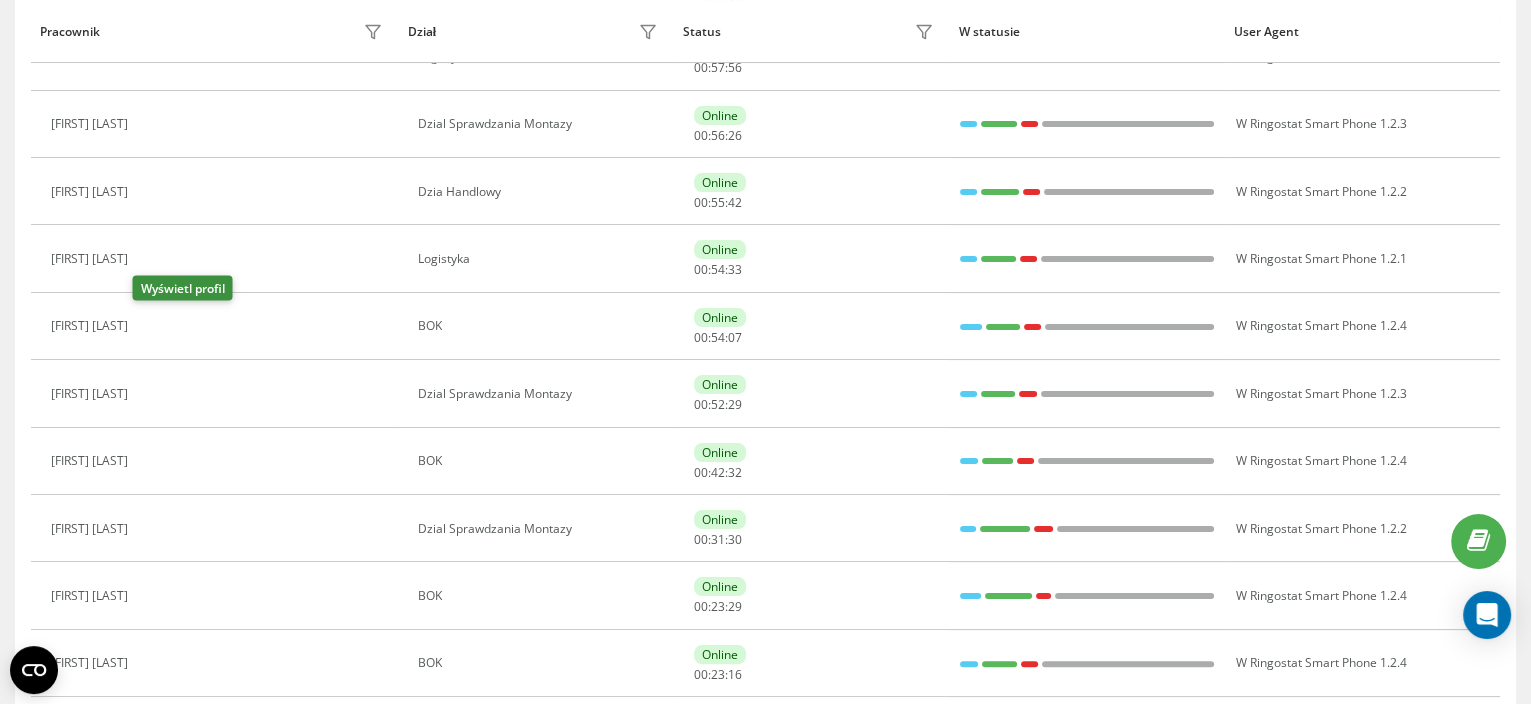 click at bounding box center [150, 329] 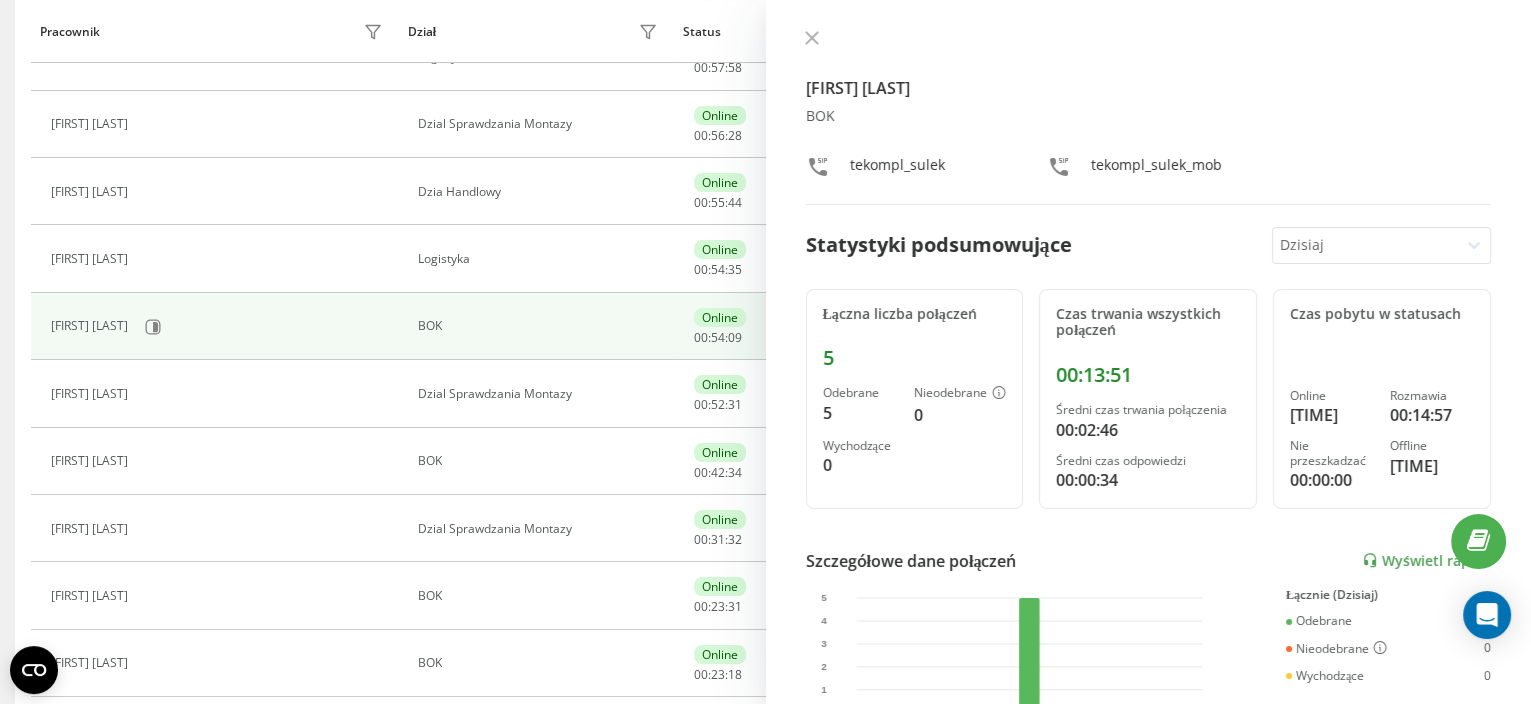 click on "[FIRST] [LAST] BOK tekompl_[LAST] tekompl_[LAST]_mob" at bounding box center (1149, 117) 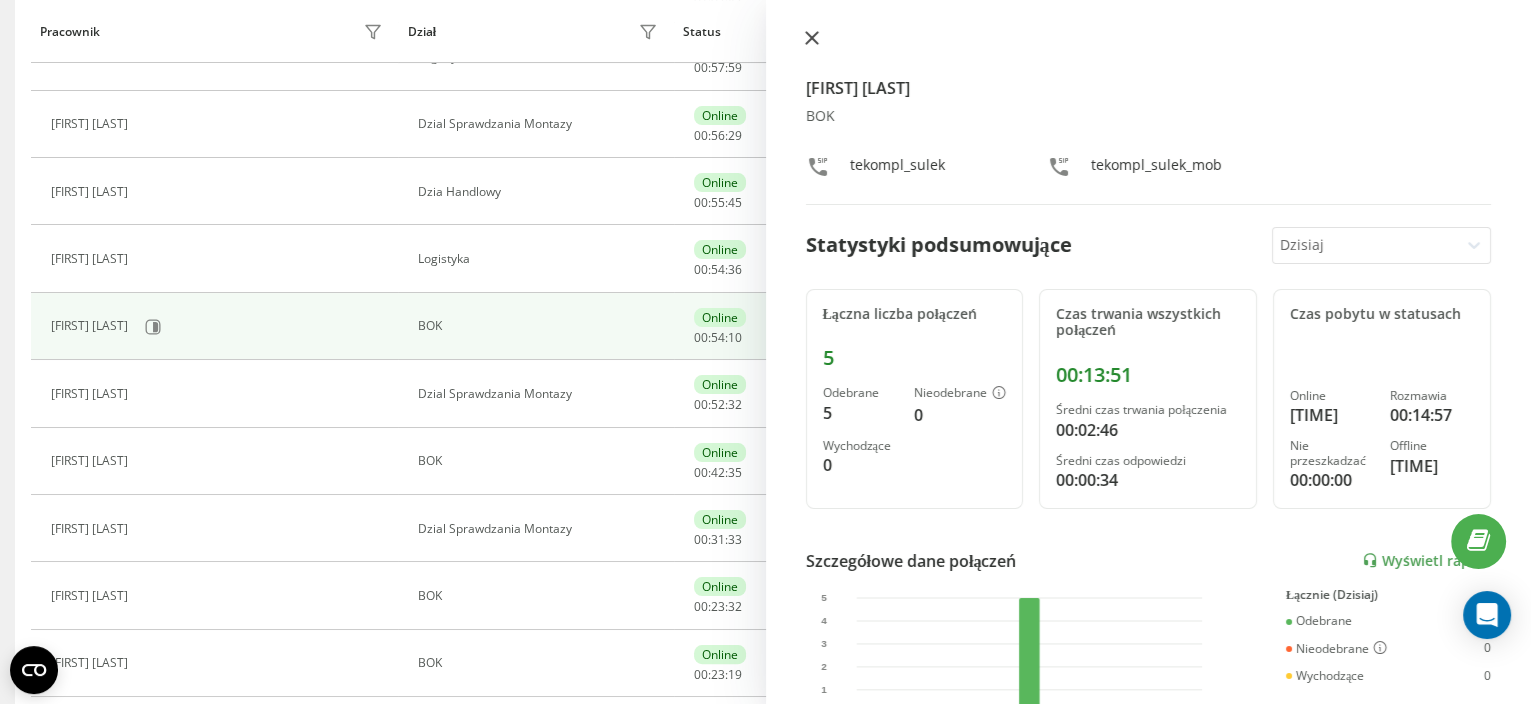 click 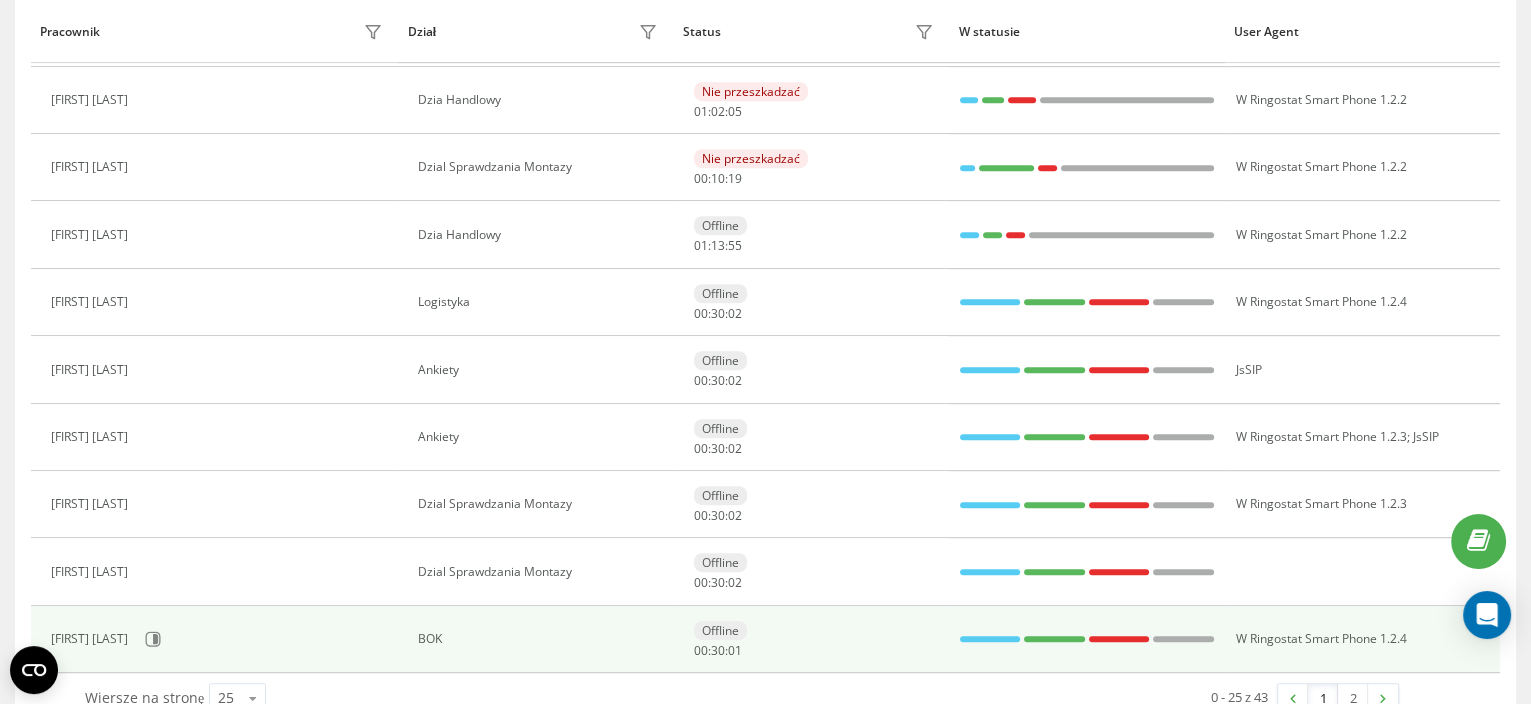 scroll, scrollTop: 1369, scrollLeft: 0, axis: vertical 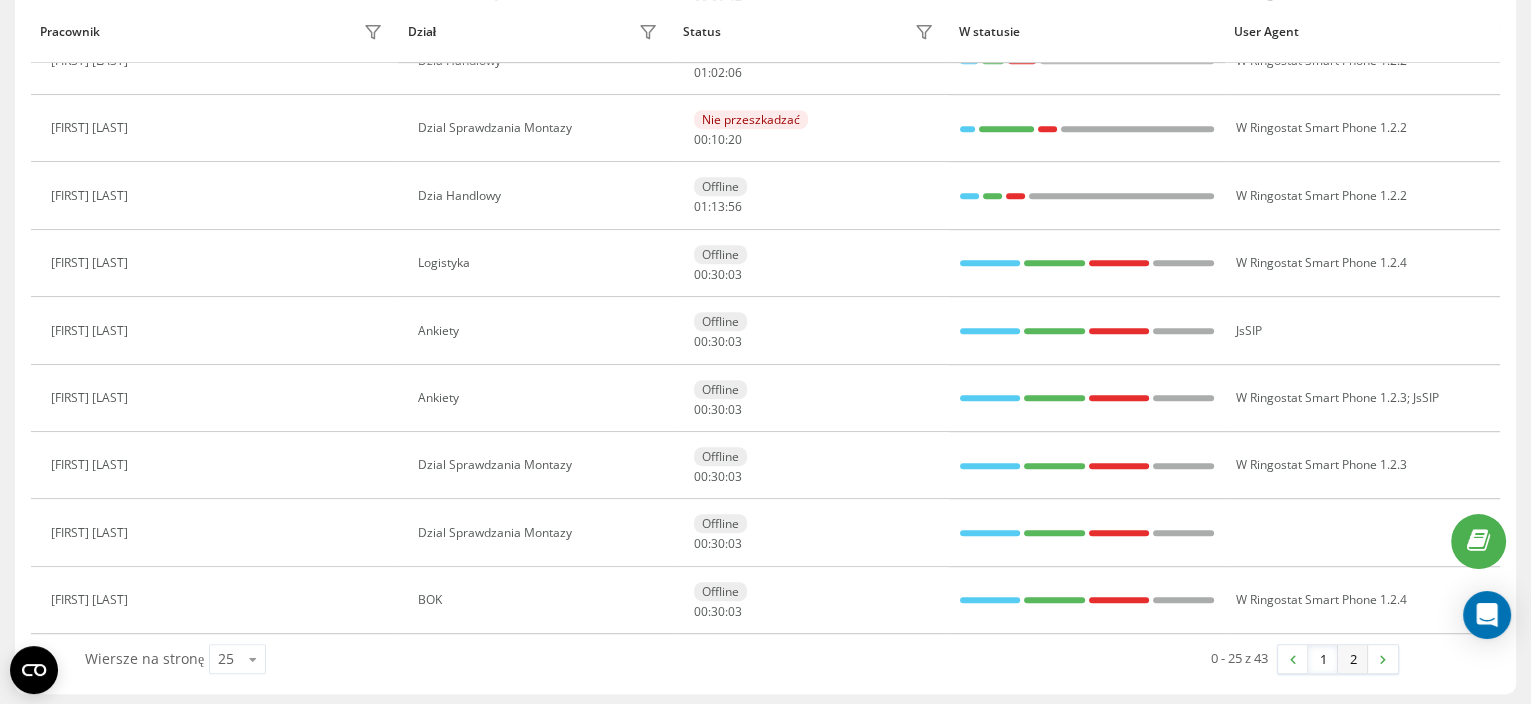 click on "2" at bounding box center [1353, 659] 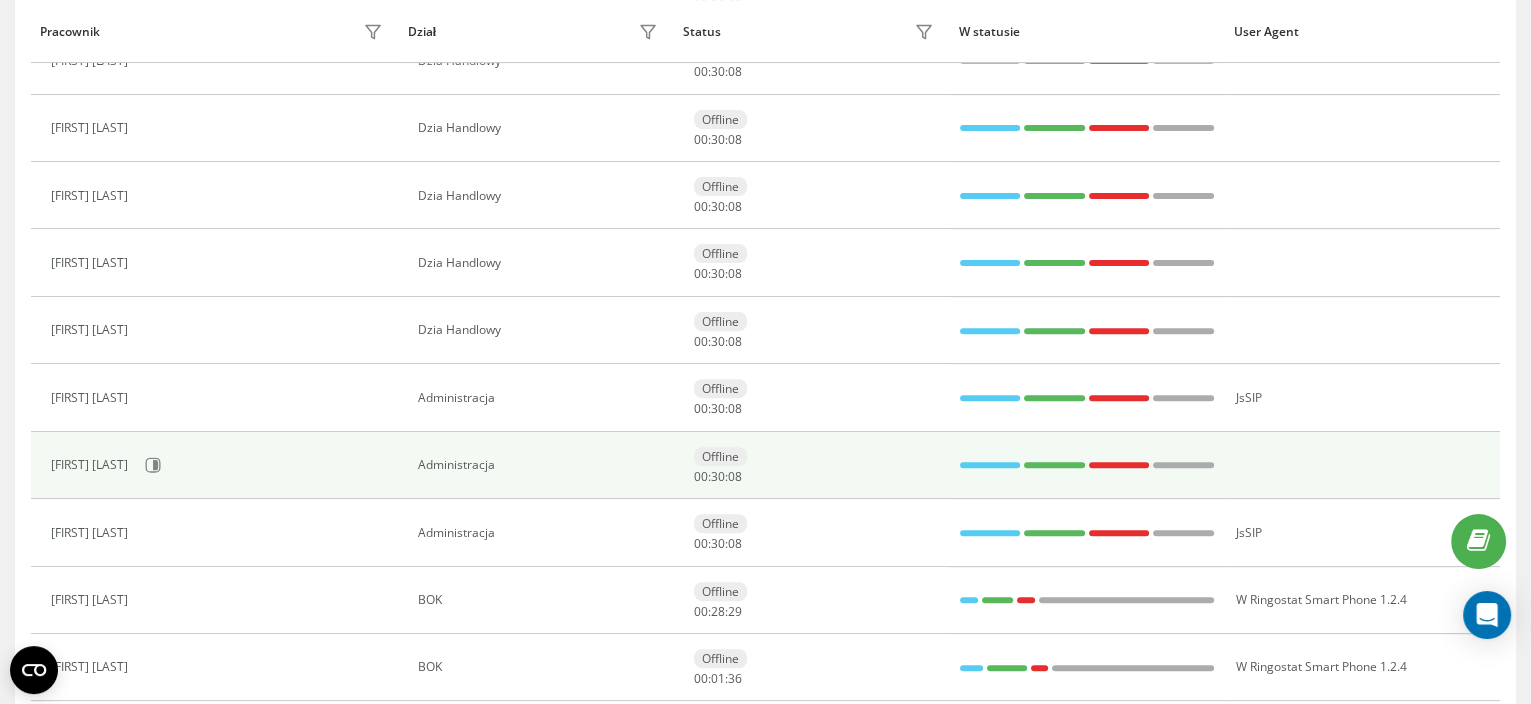 scroll, scrollTop: 898, scrollLeft: 0, axis: vertical 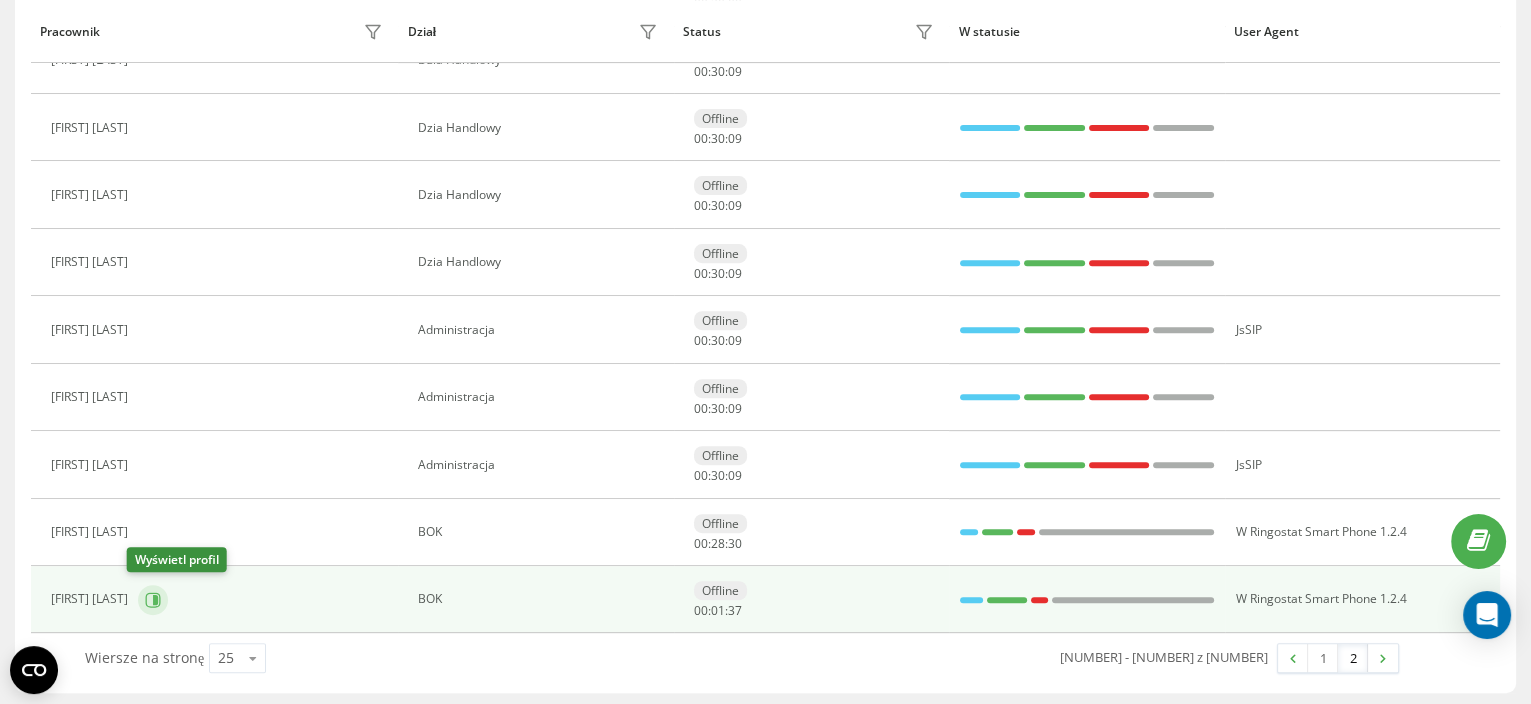 click at bounding box center (153, 600) 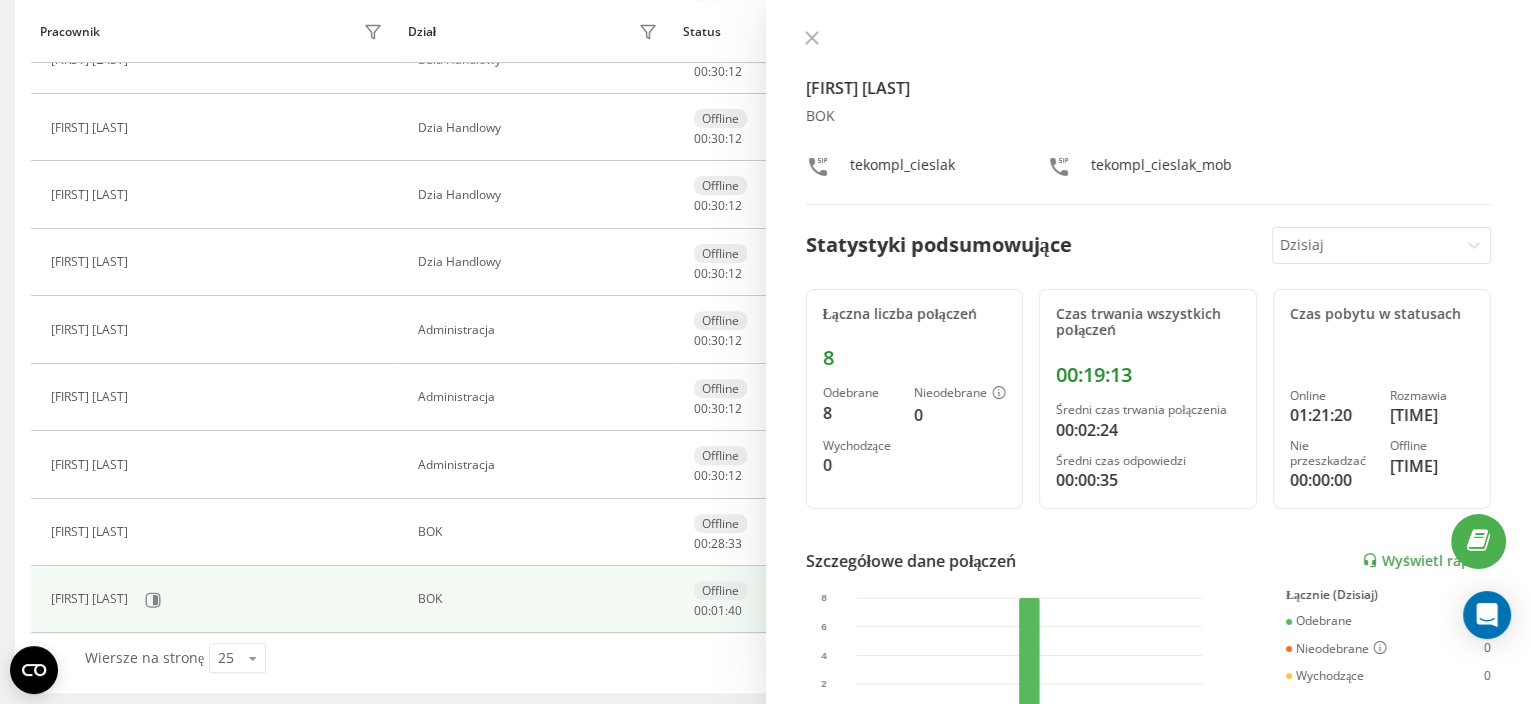 click on "[FIRST] [LAST] BOK tekompl_[LAST] tekompl_[LAST]_mob Statystyki podsumowujące Dzisiaj Łączna liczba połączeń 8 Odebrane 8 Nieodebrane 0 Wychodzące 0 Czas trwania wszystkich połączeń [TIME] Średni czas trwania połączenia [TIME] Średni czas odpowiedzi [TIME] Czas pobytu w statusach Online [TIME] Rozmawia [TIME] Nie przeszkadzać [TIME] Offline [TIME] Szczegółowe dane połączeń Wyświetl raport 4 sie 0 2 4 6 8 Łącznie (Dzisiaj) Odebrane 8 Nieodebrane 0 Wychodzące 0   Wyświetl szczegóły Szczegółowe dane o statusie 4 sie Łącznie (Dzisiaj) Online [TIME] Rozmawia [TIME] Nie przeszkadzać [TIME] Offline [TIME]   Wyświetl szczegóły" at bounding box center [1149, 352] 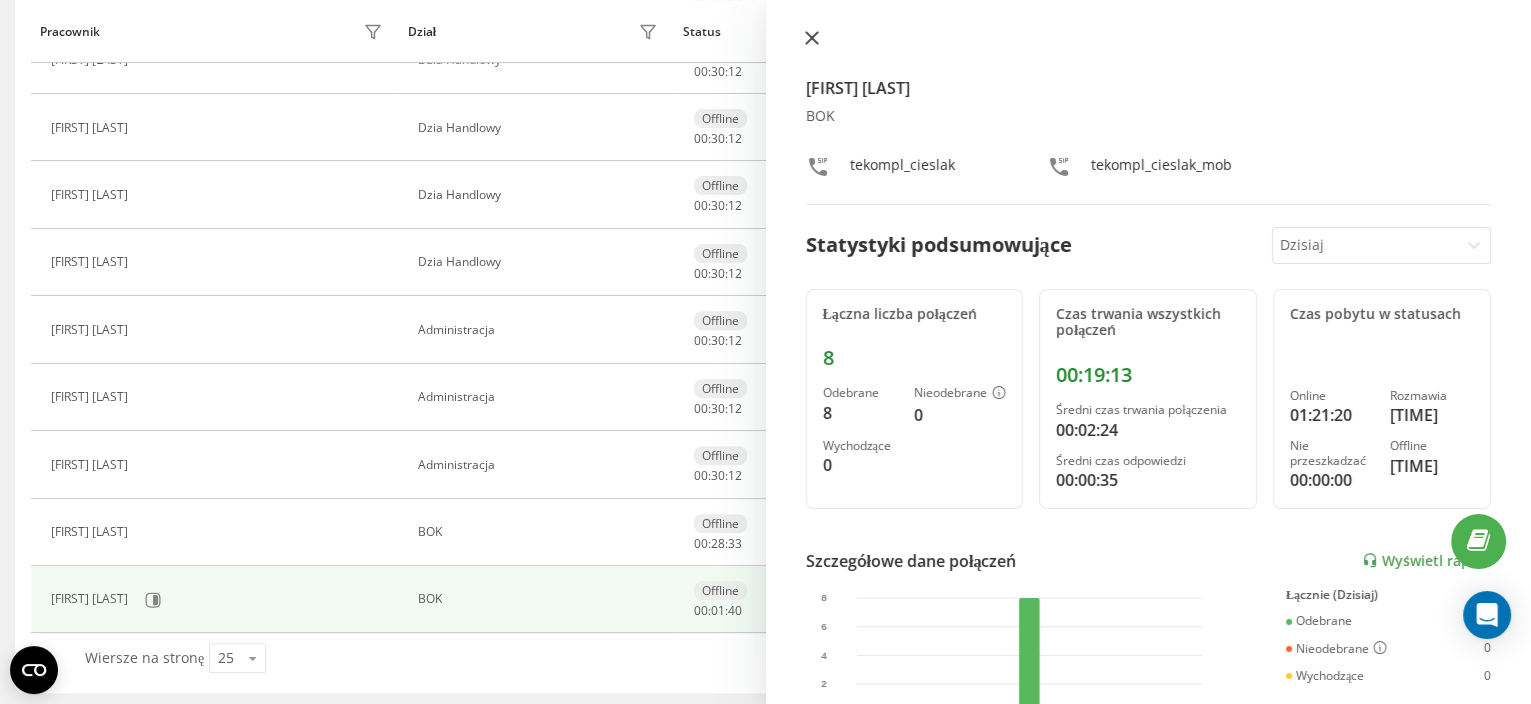 click 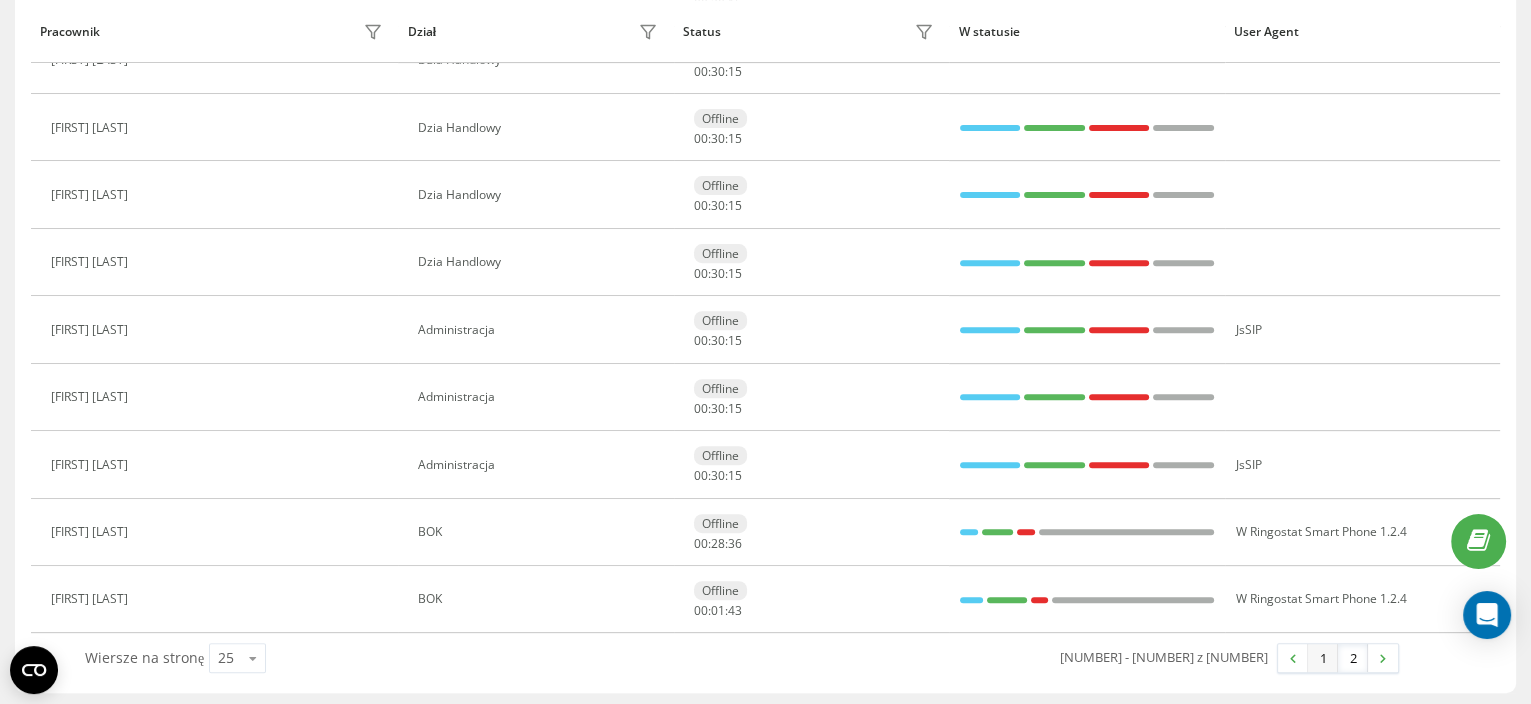 click on "1" at bounding box center [1323, 658] 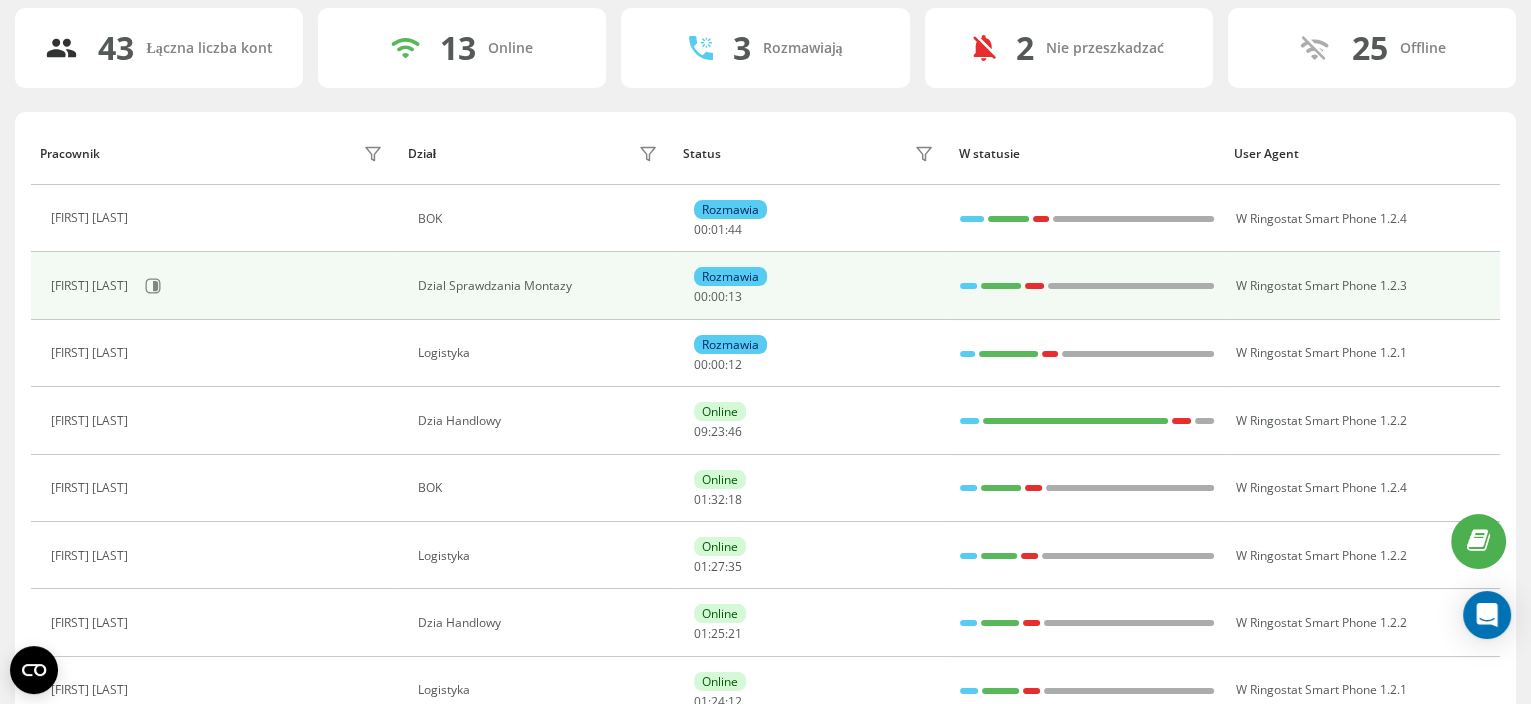 scroll, scrollTop: 130, scrollLeft: 0, axis: vertical 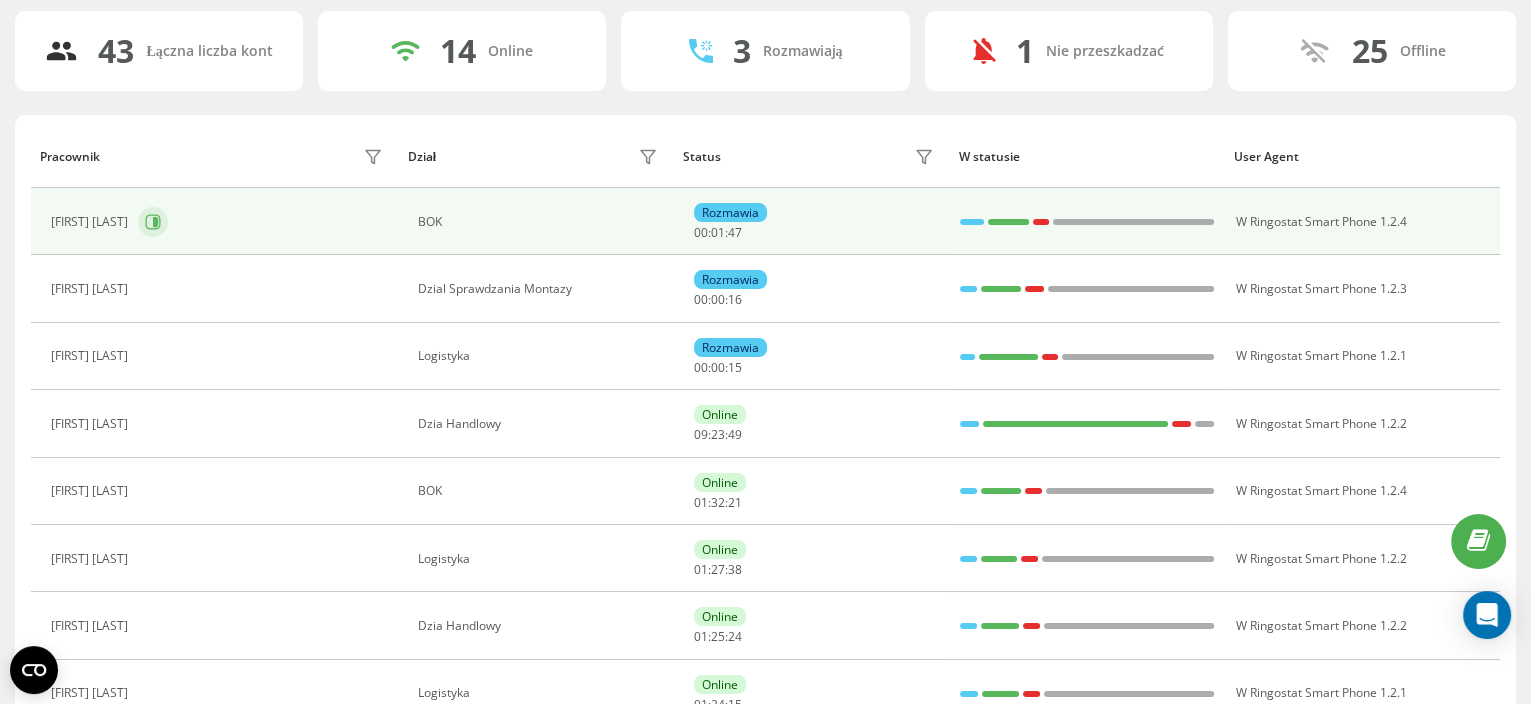 click 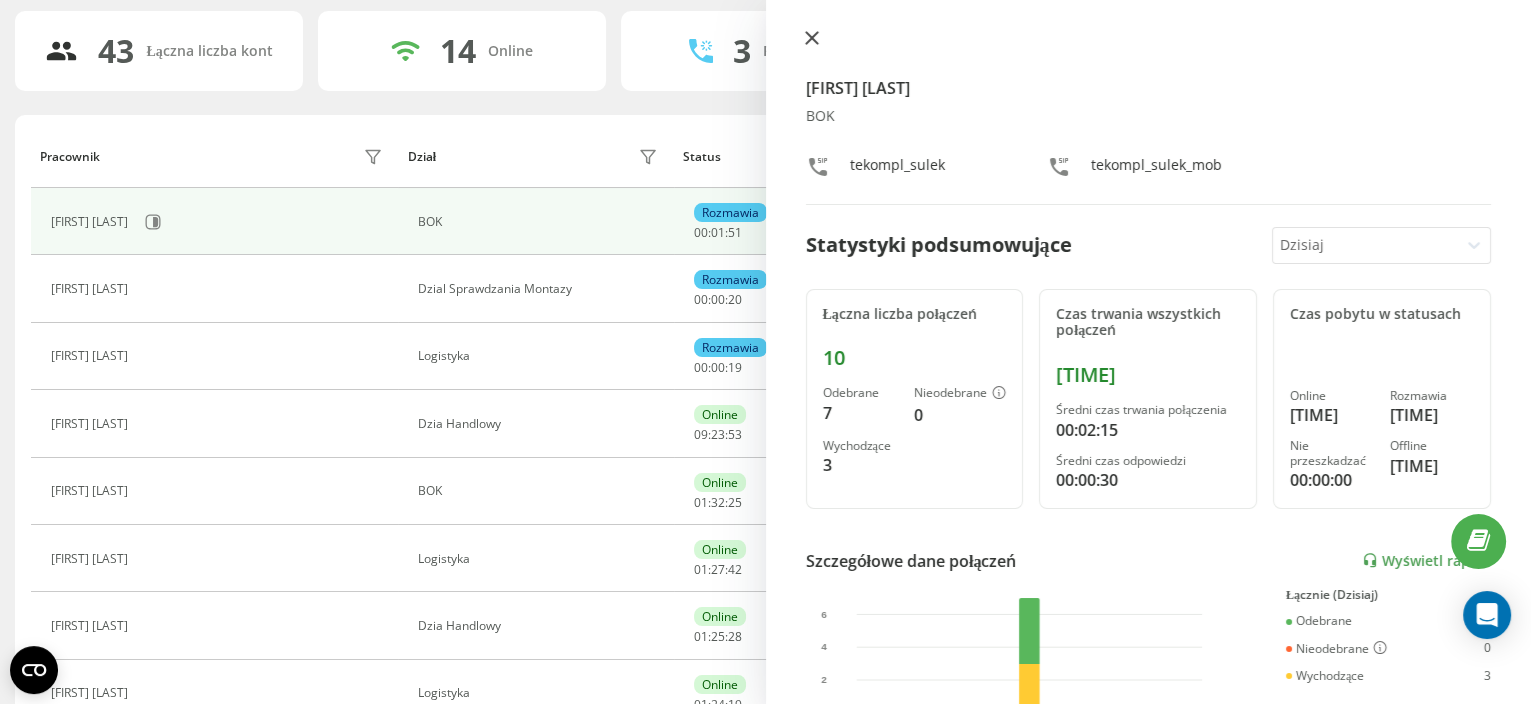 click at bounding box center [812, 39] 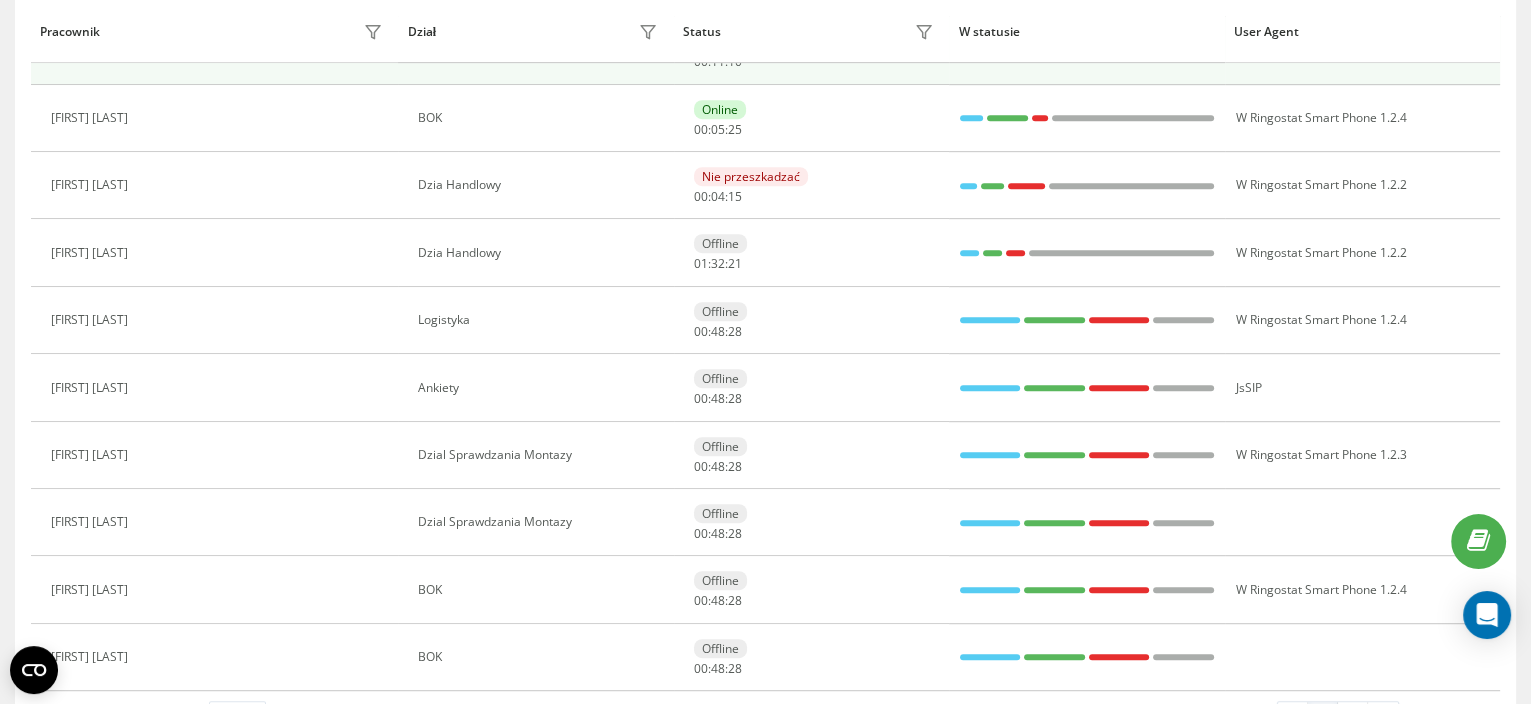scroll, scrollTop: 1369, scrollLeft: 0, axis: vertical 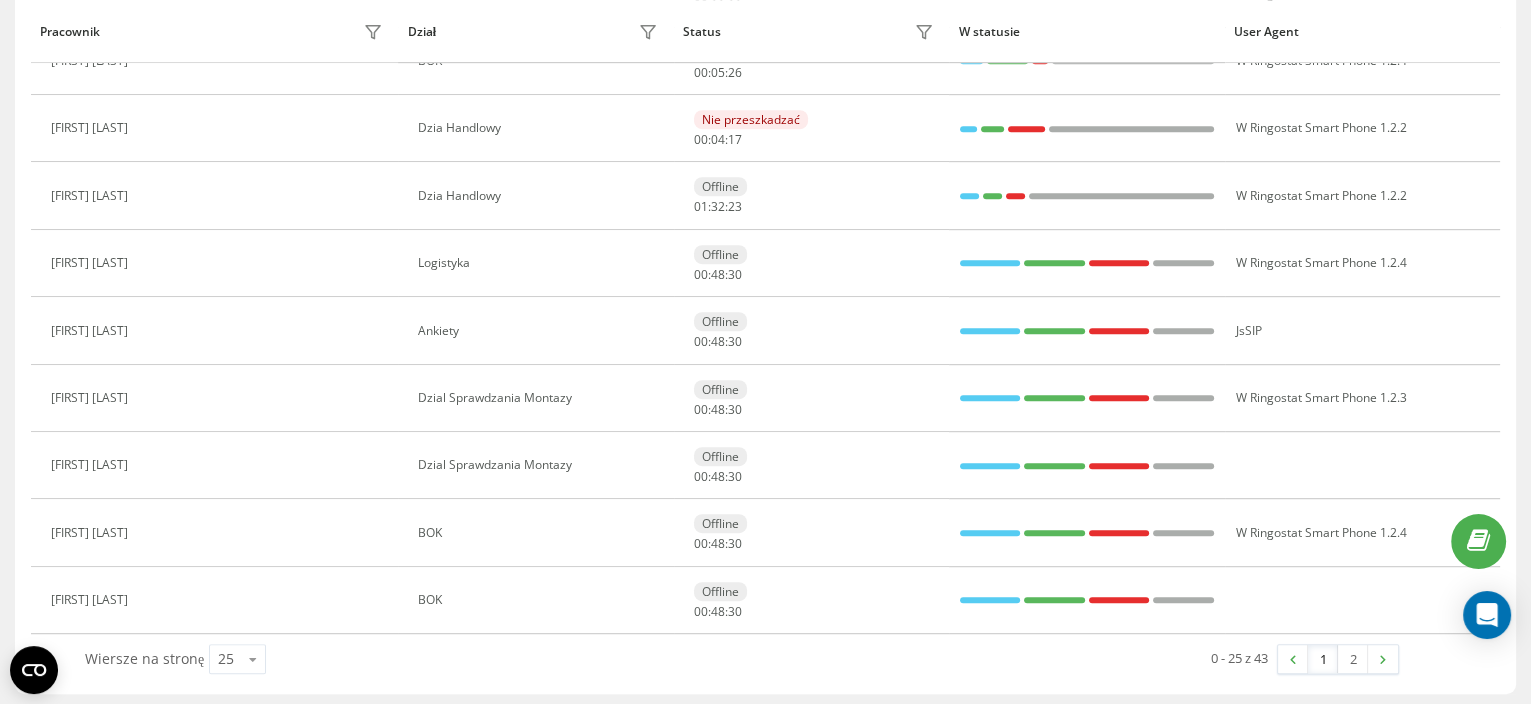 click on "1" at bounding box center (1323, 659) 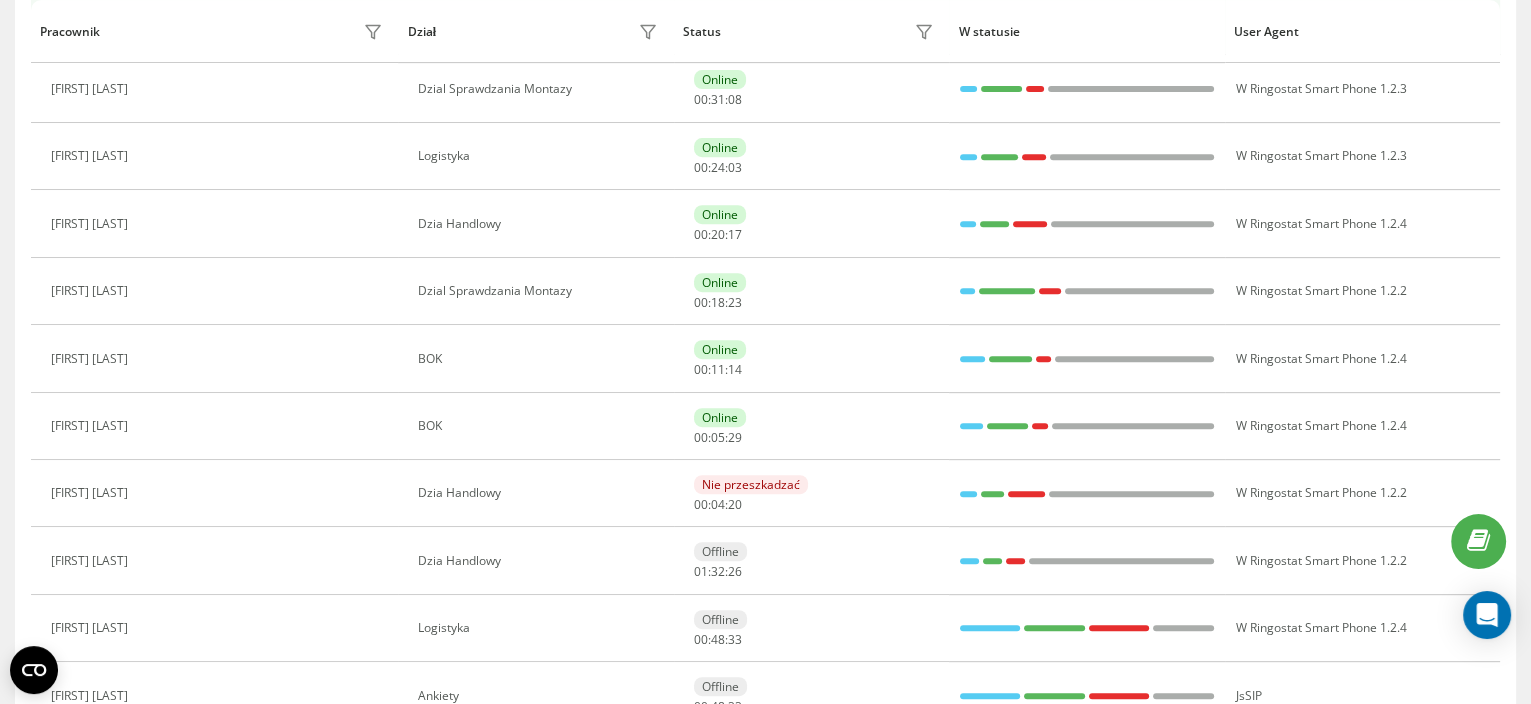 scroll, scrollTop: 1008, scrollLeft: 0, axis: vertical 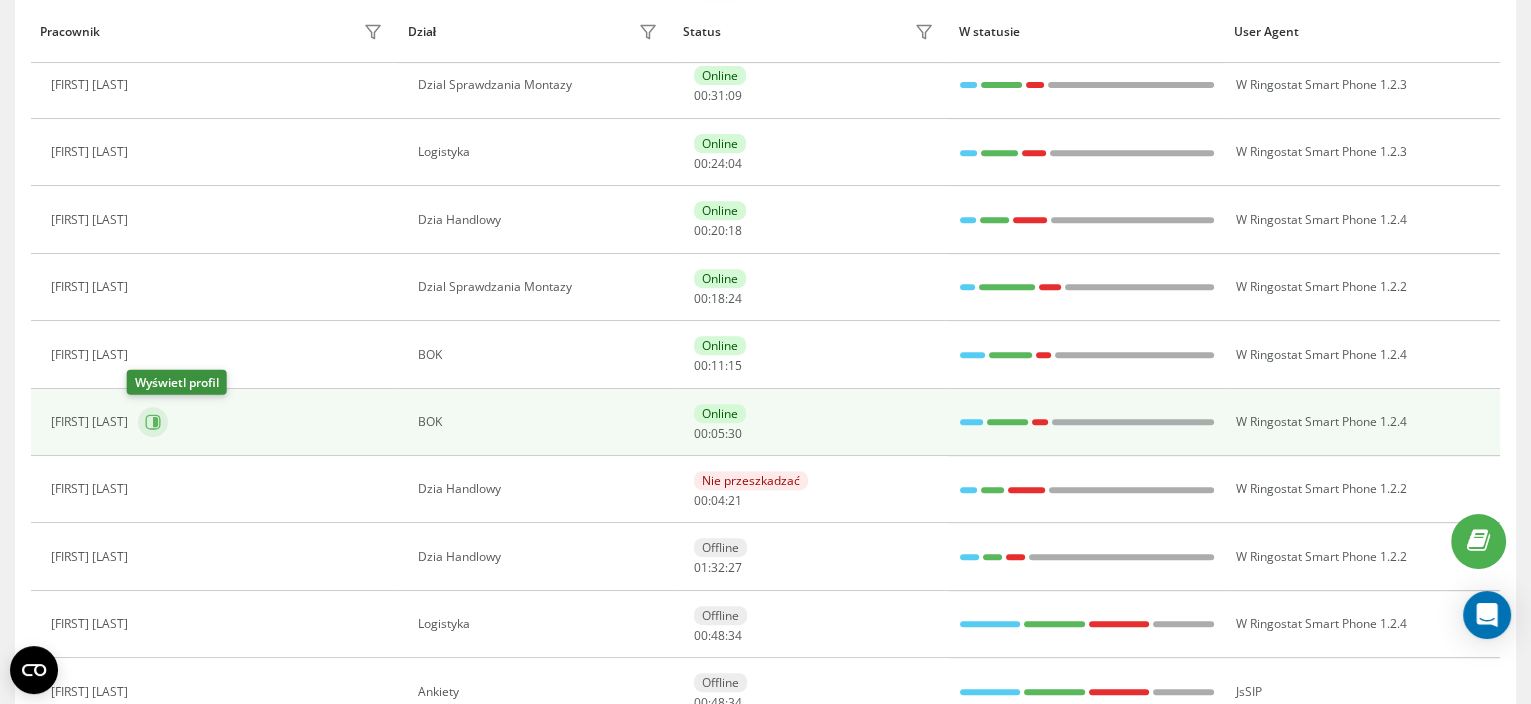 click 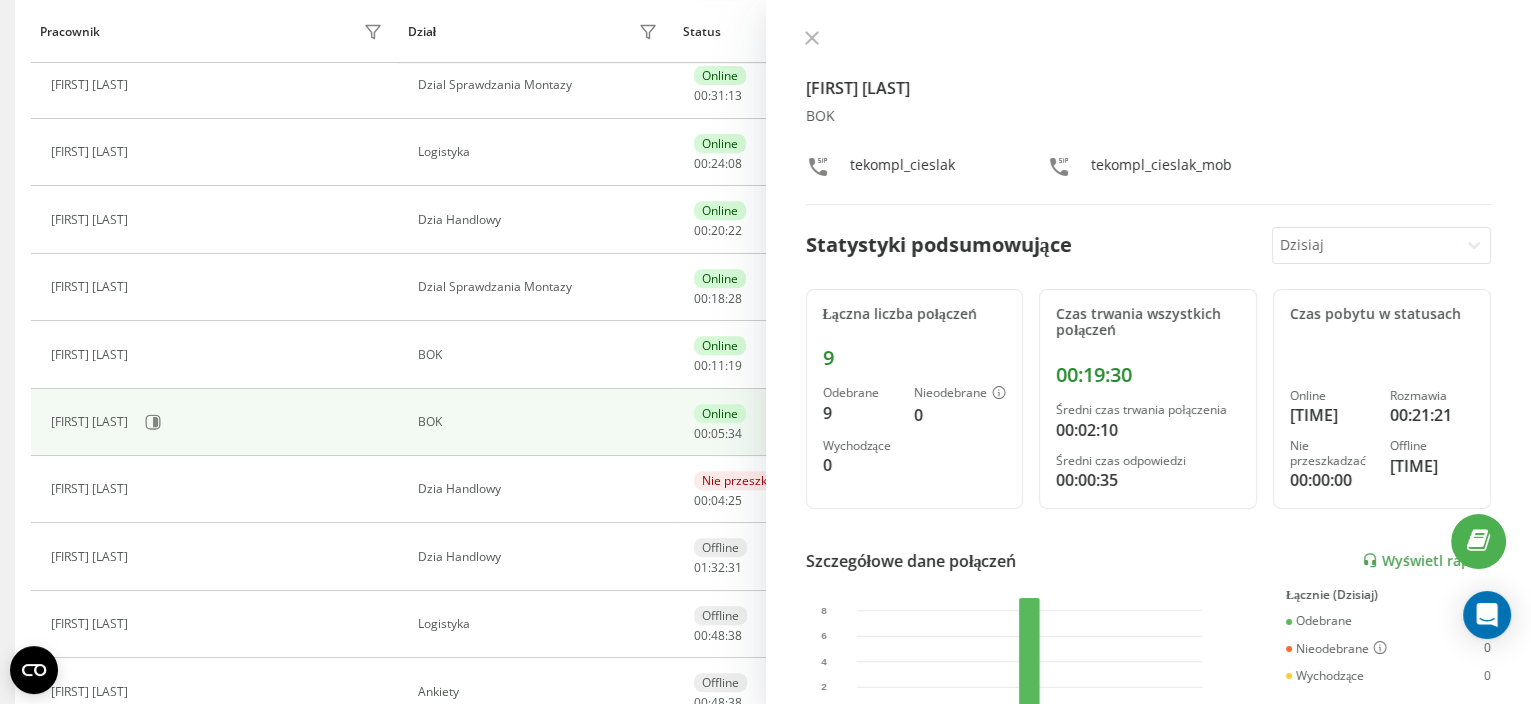 scroll, scrollTop: 0, scrollLeft: 0, axis: both 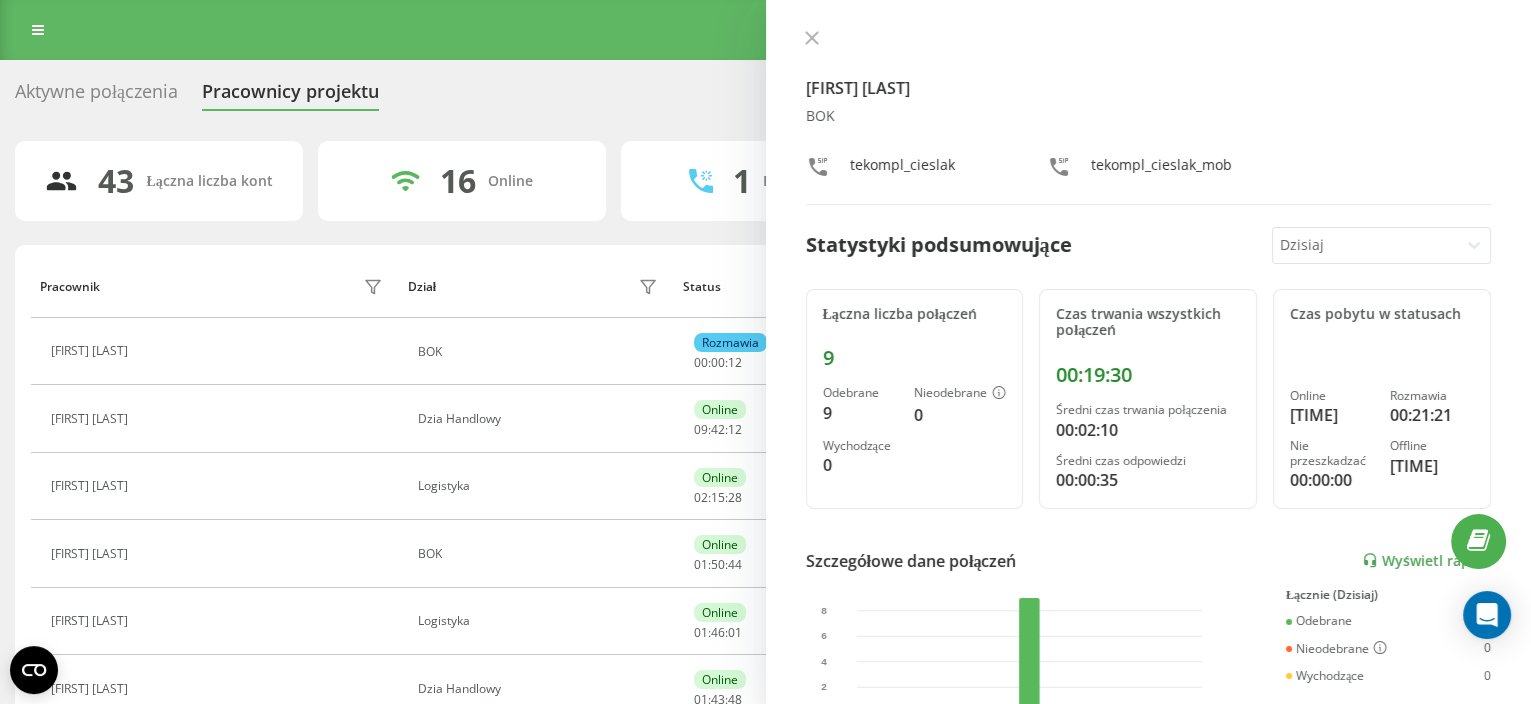 click at bounding box center [1149, 40] 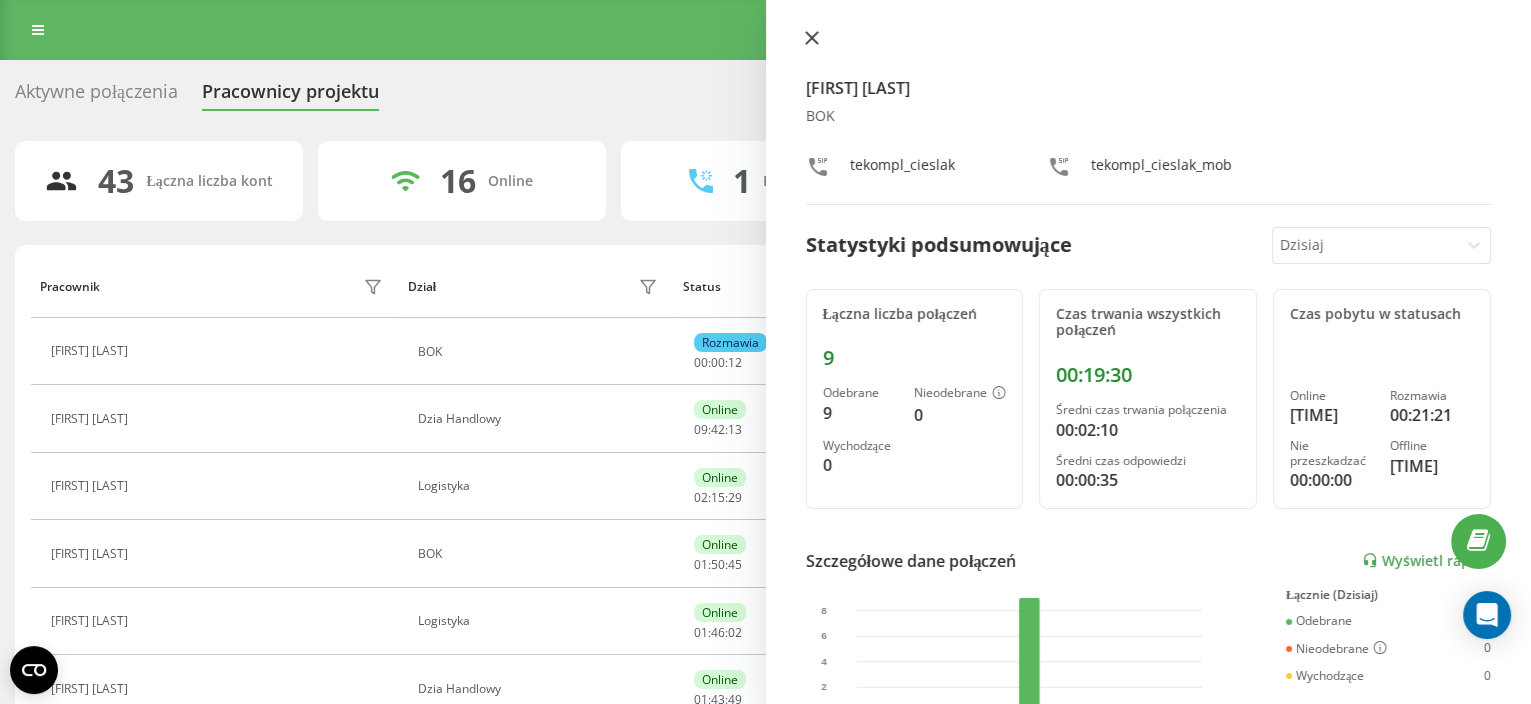 click 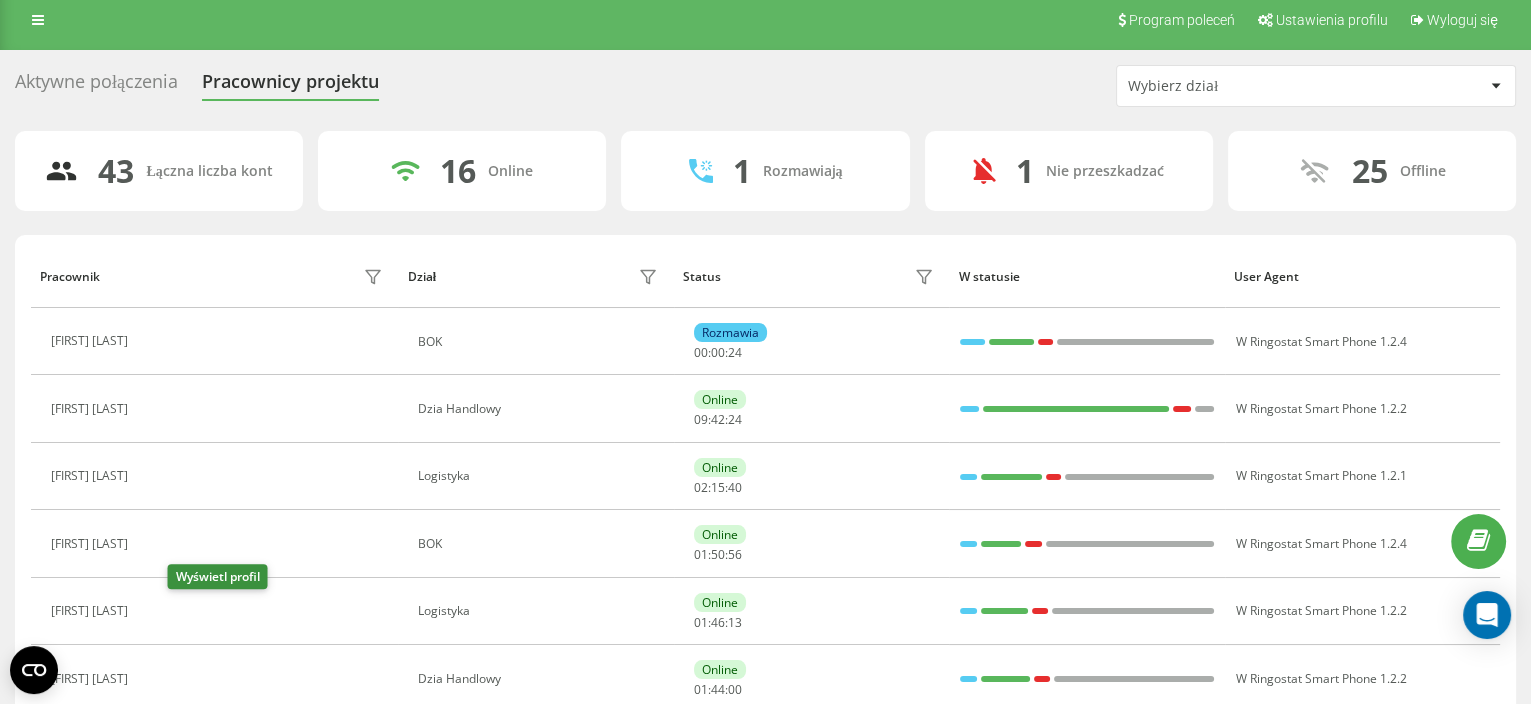 scroll, scrollTop: 0, scrollLeft: 0, axis: both 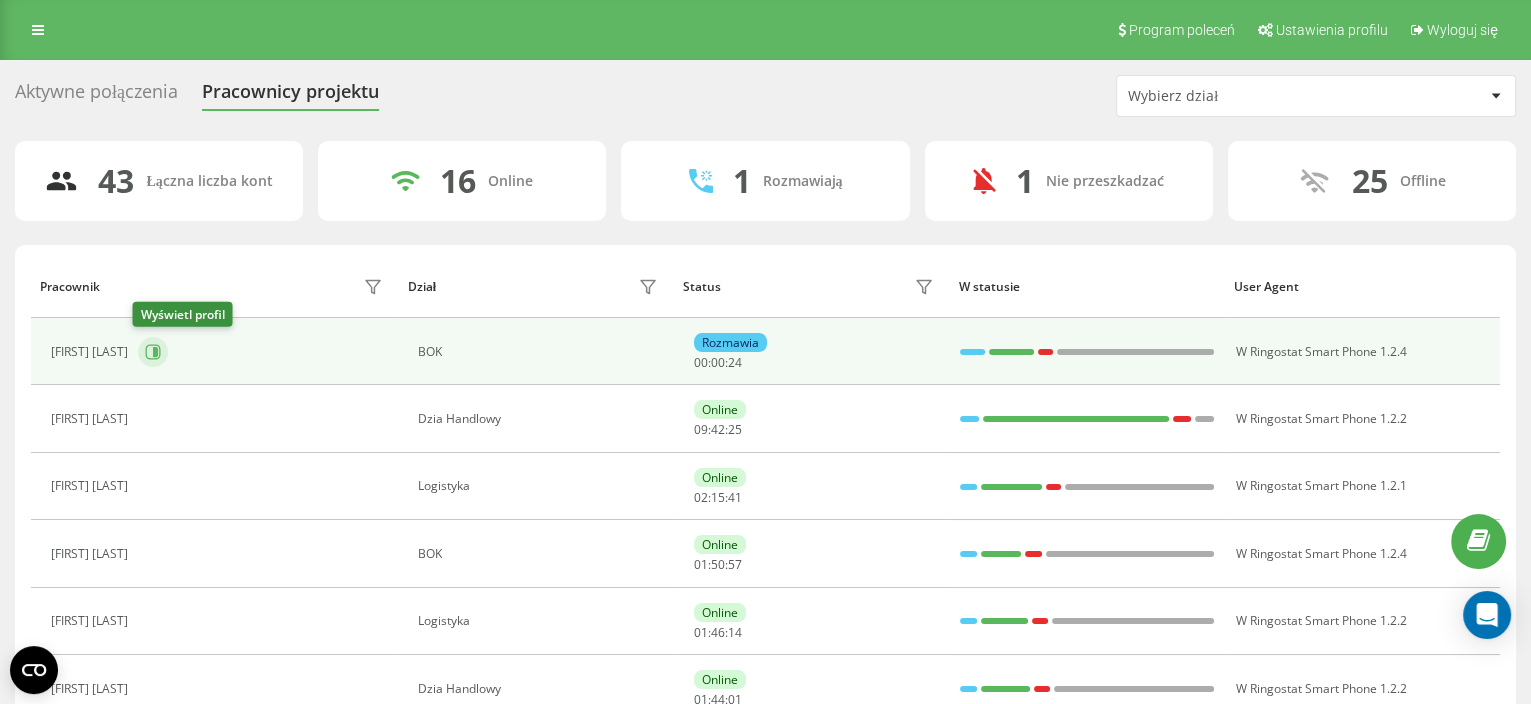 click at bounding box center (153, 352) 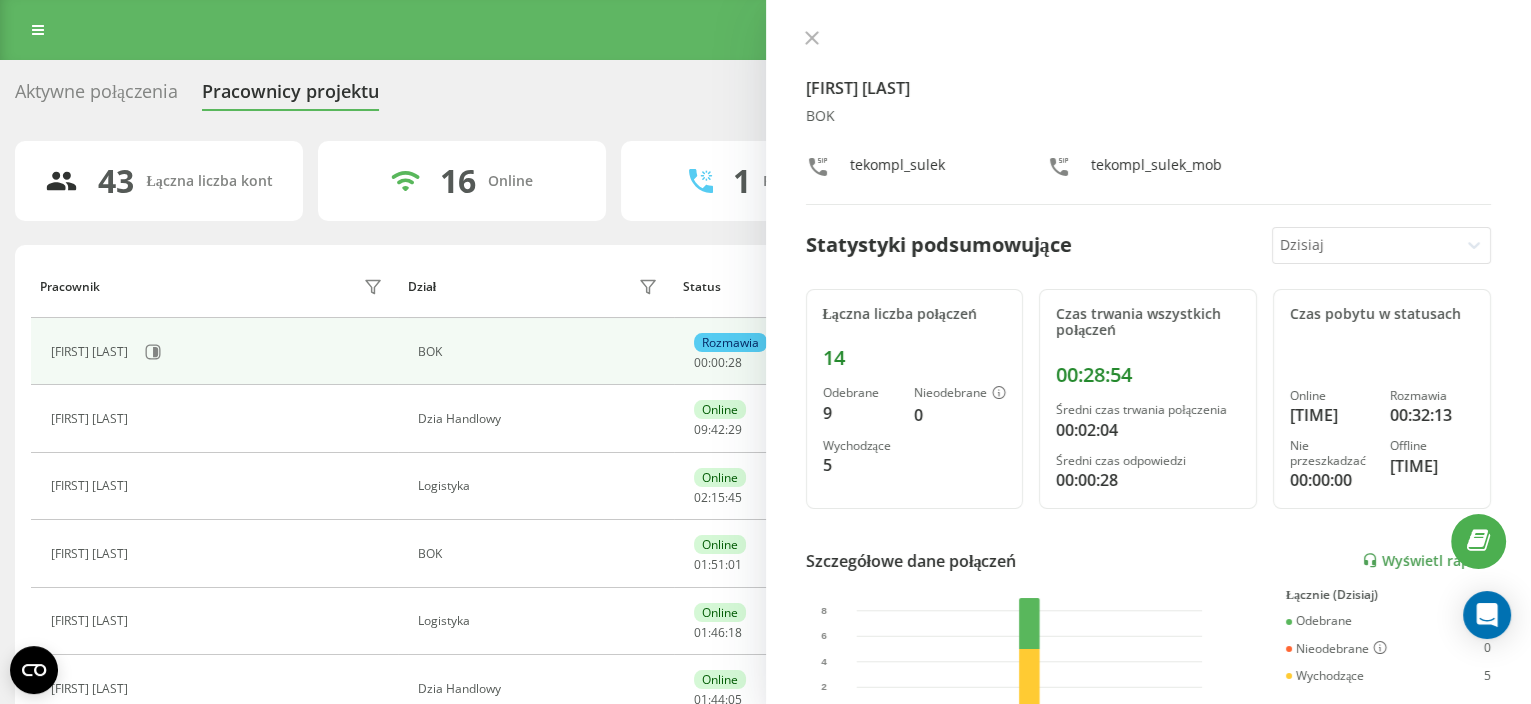 click 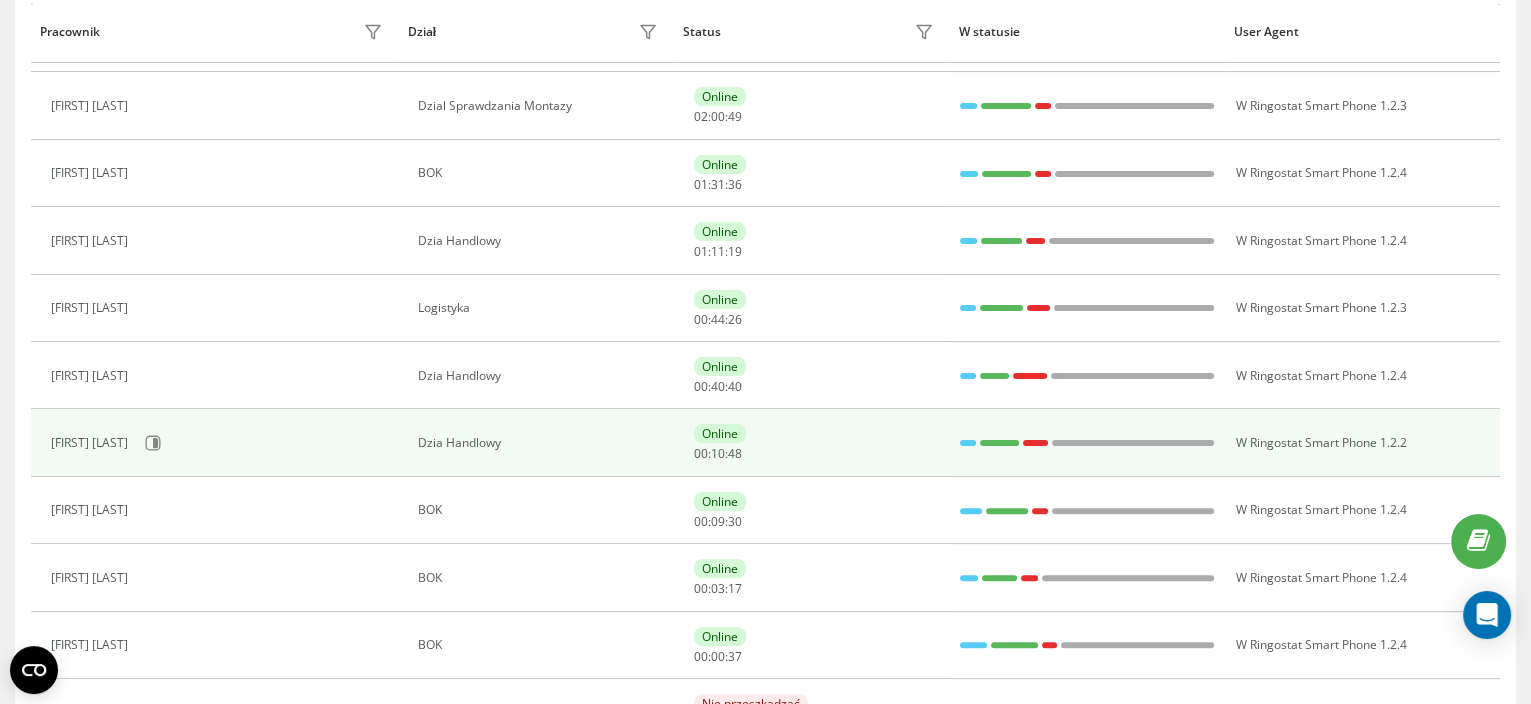 scroll, scrollTop: 750, scrollLeft: 0, axis: vertical 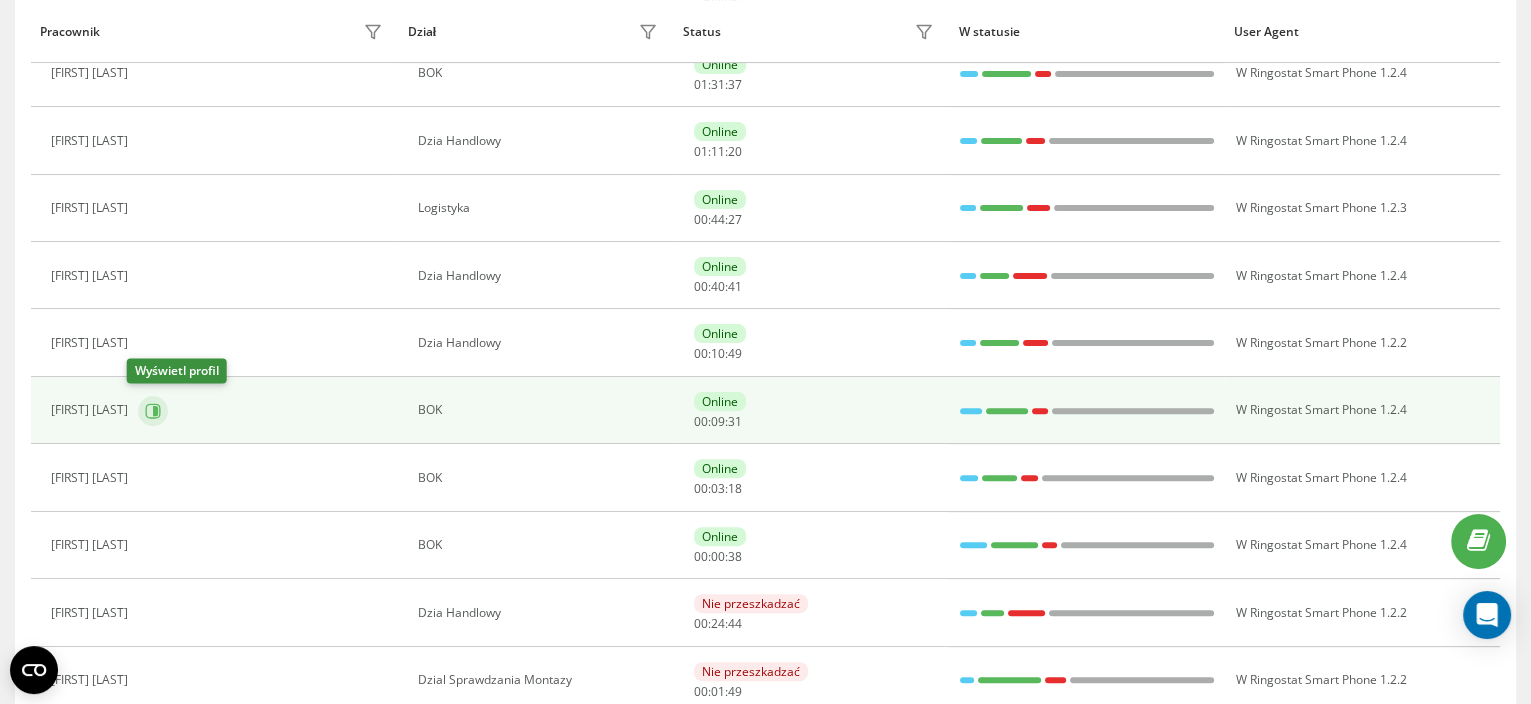 click at bounding box center [153, 411] 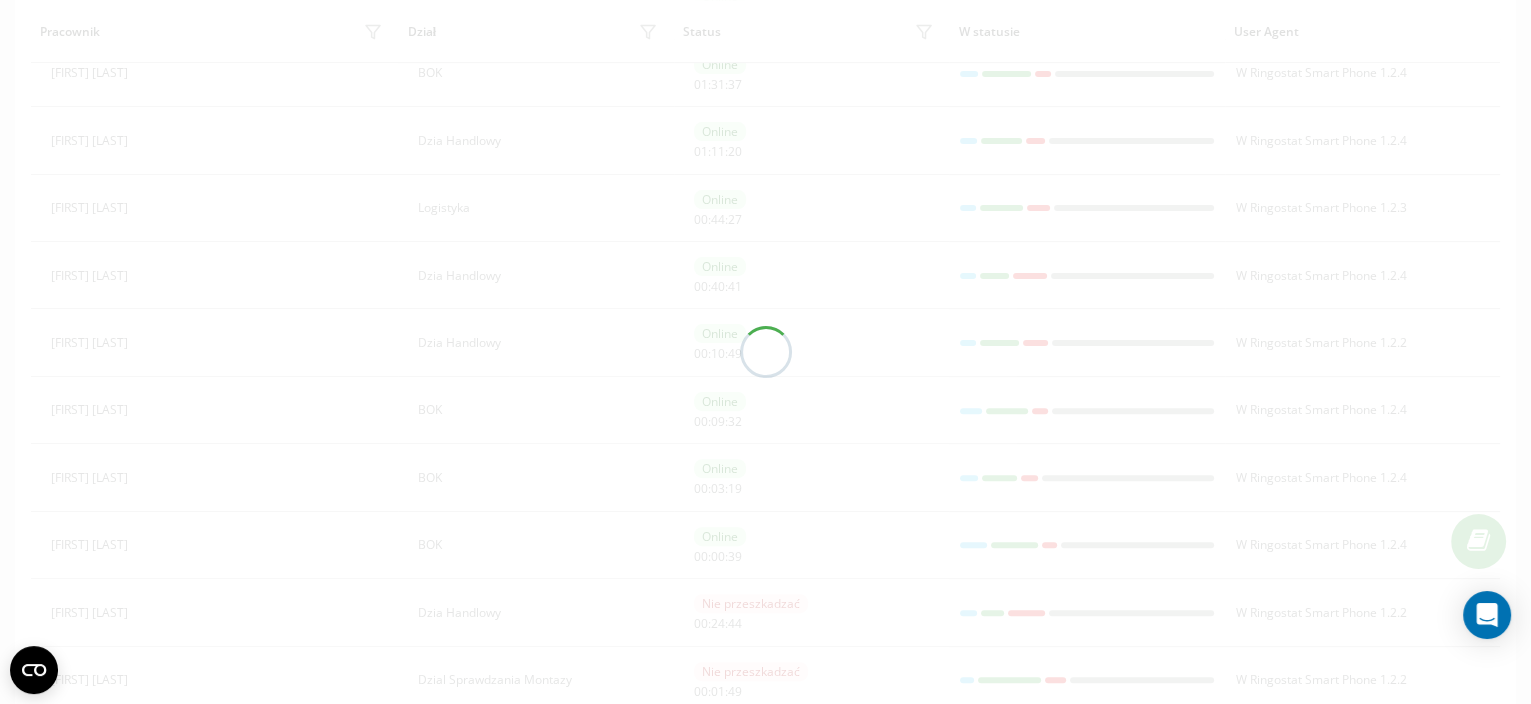 scroll, scrollTop: 346, scrollLeft: 0, axis: vertical 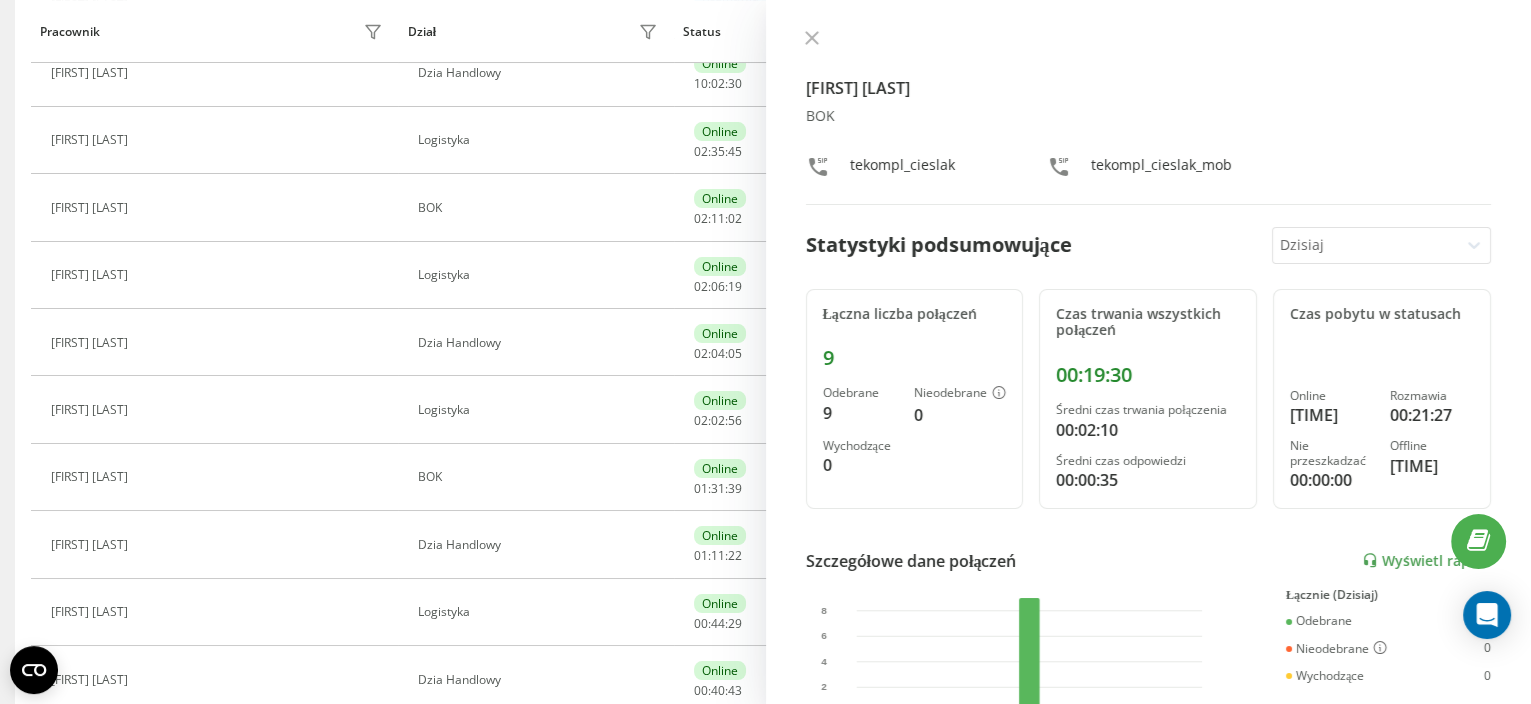 click on "[FIRST] [LAST] BOK tekompl_[LAST] tekompl_[LAST]_mob" at bounding box center [1149, 117] 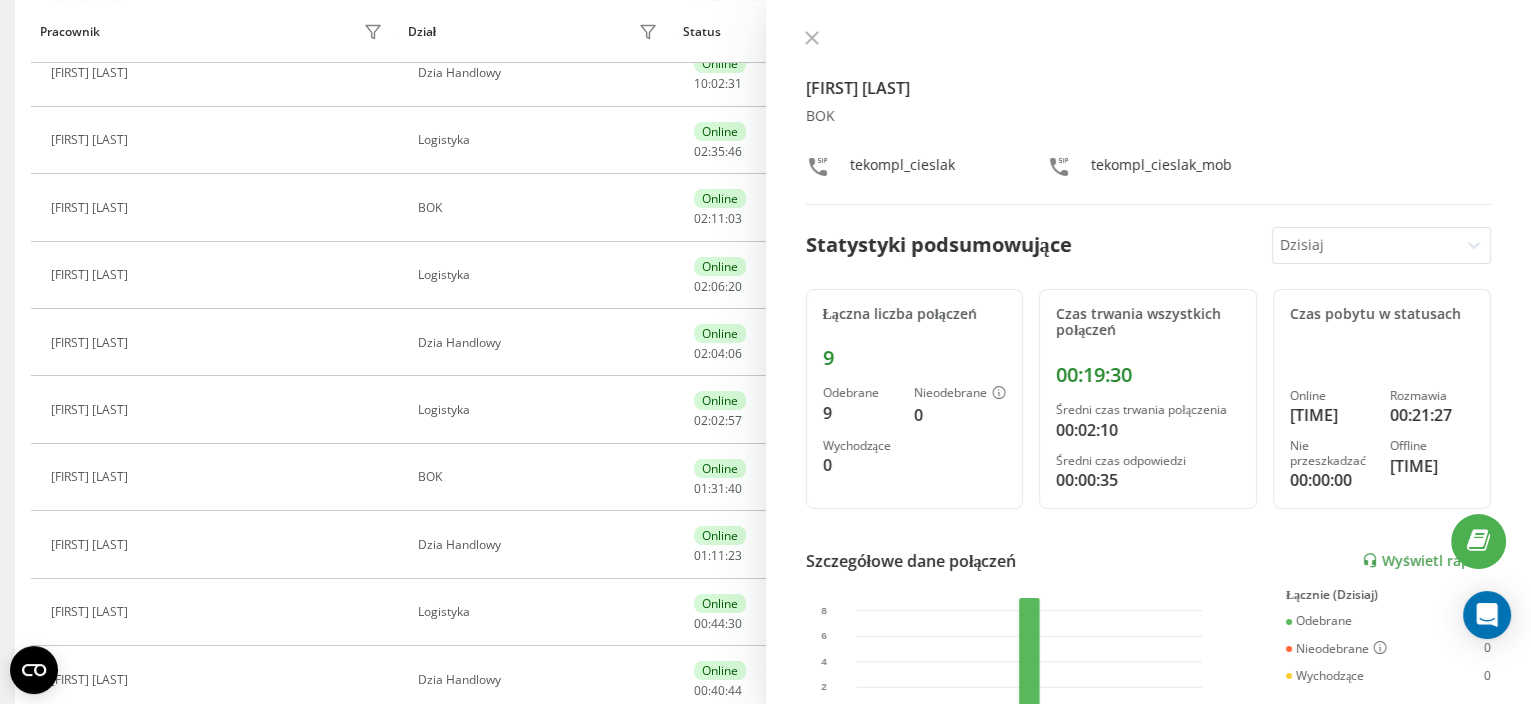 click on "[FIRST] [LAST] BOK tekompl_[LAST] tekompl_[LAST]_mob" at bounding box center [1149, 117] 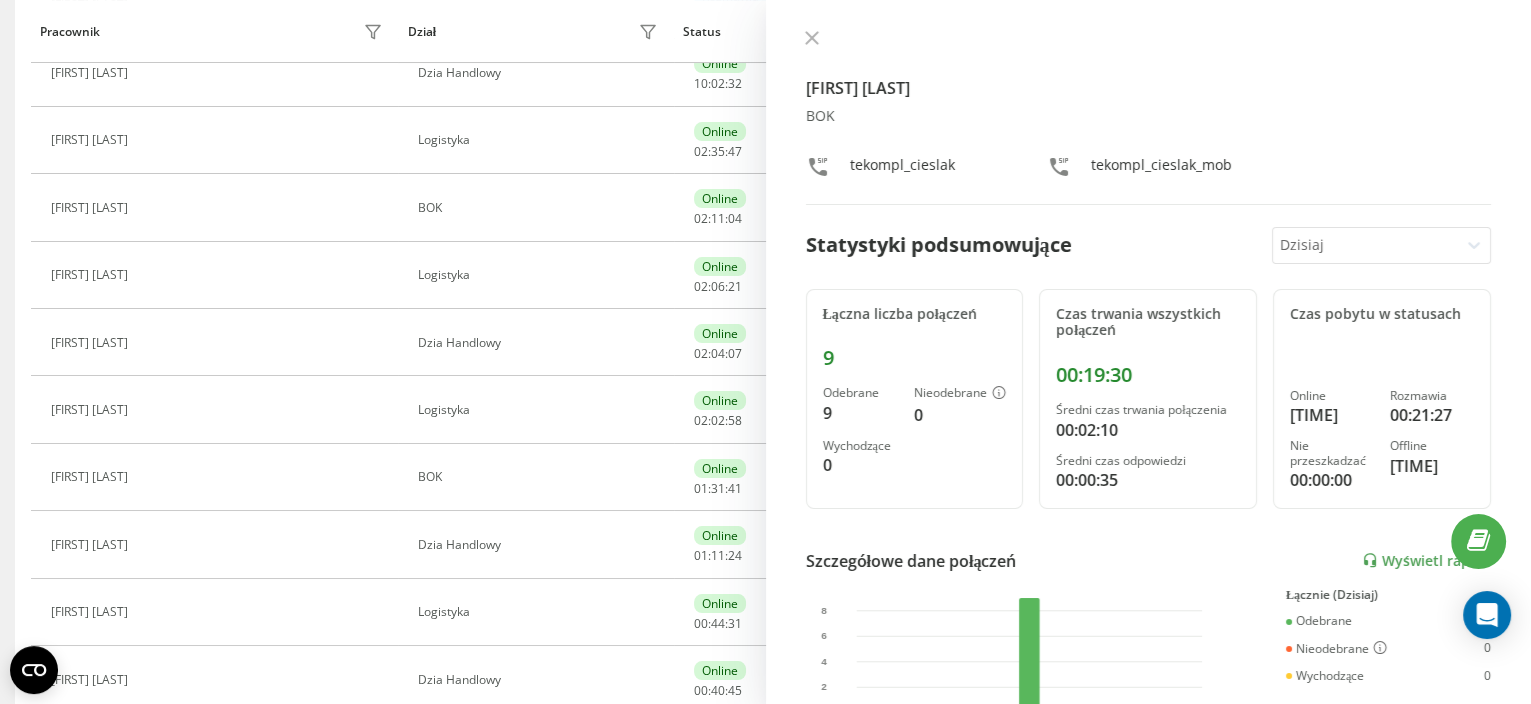 drag, startPoint x: 795, startPoint y: 27, endPoint x: 808, endPoint y: 34, distance: 14.764823 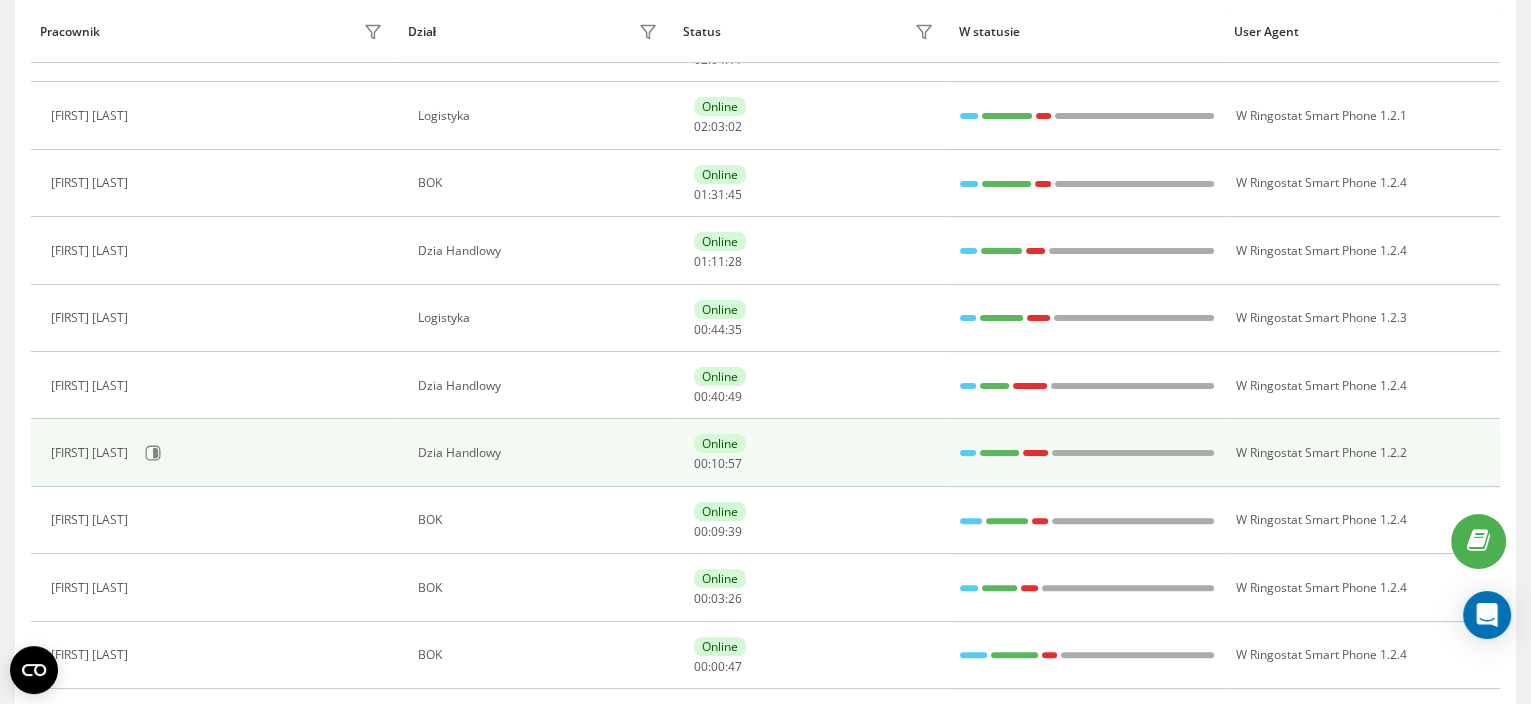 scroll, scrollTop: 721, scrollLeft: 0, axis: vertical 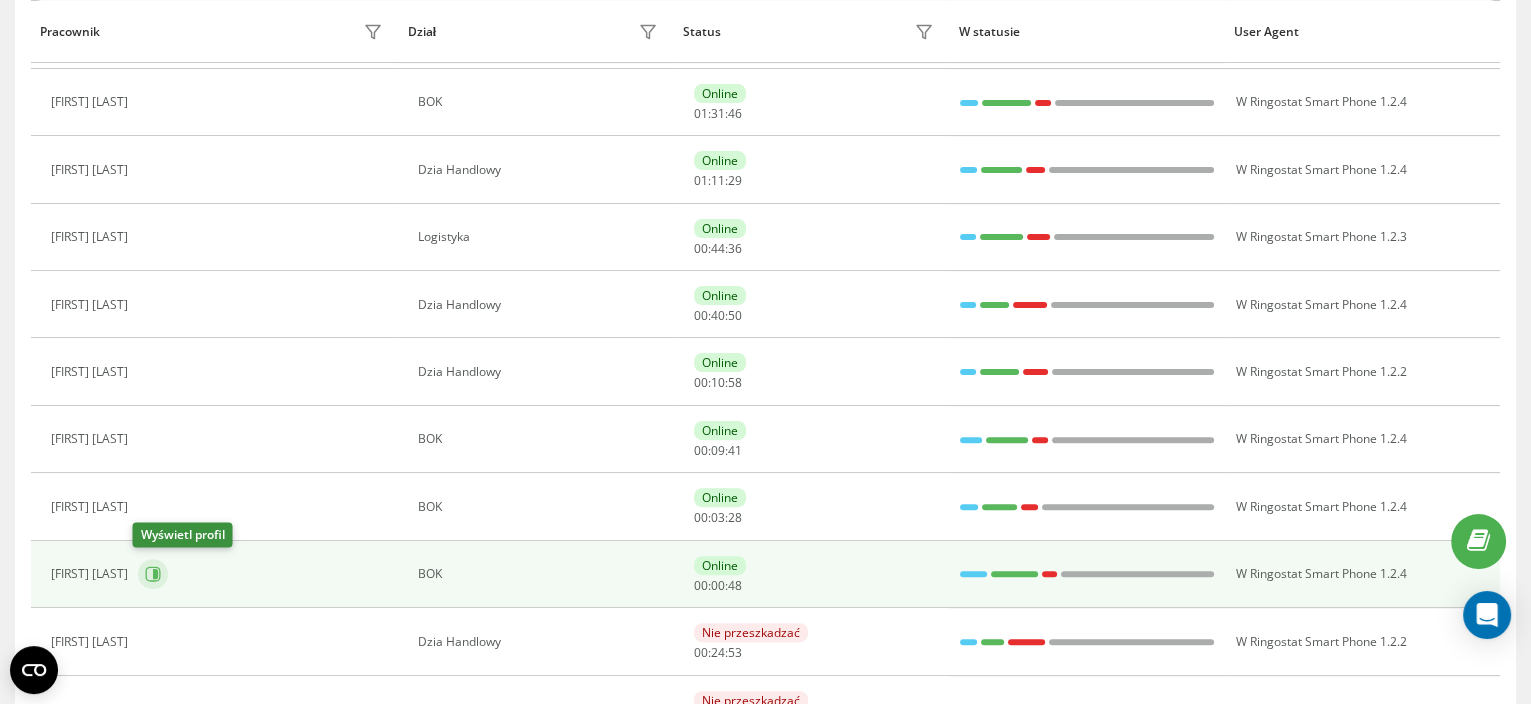 click 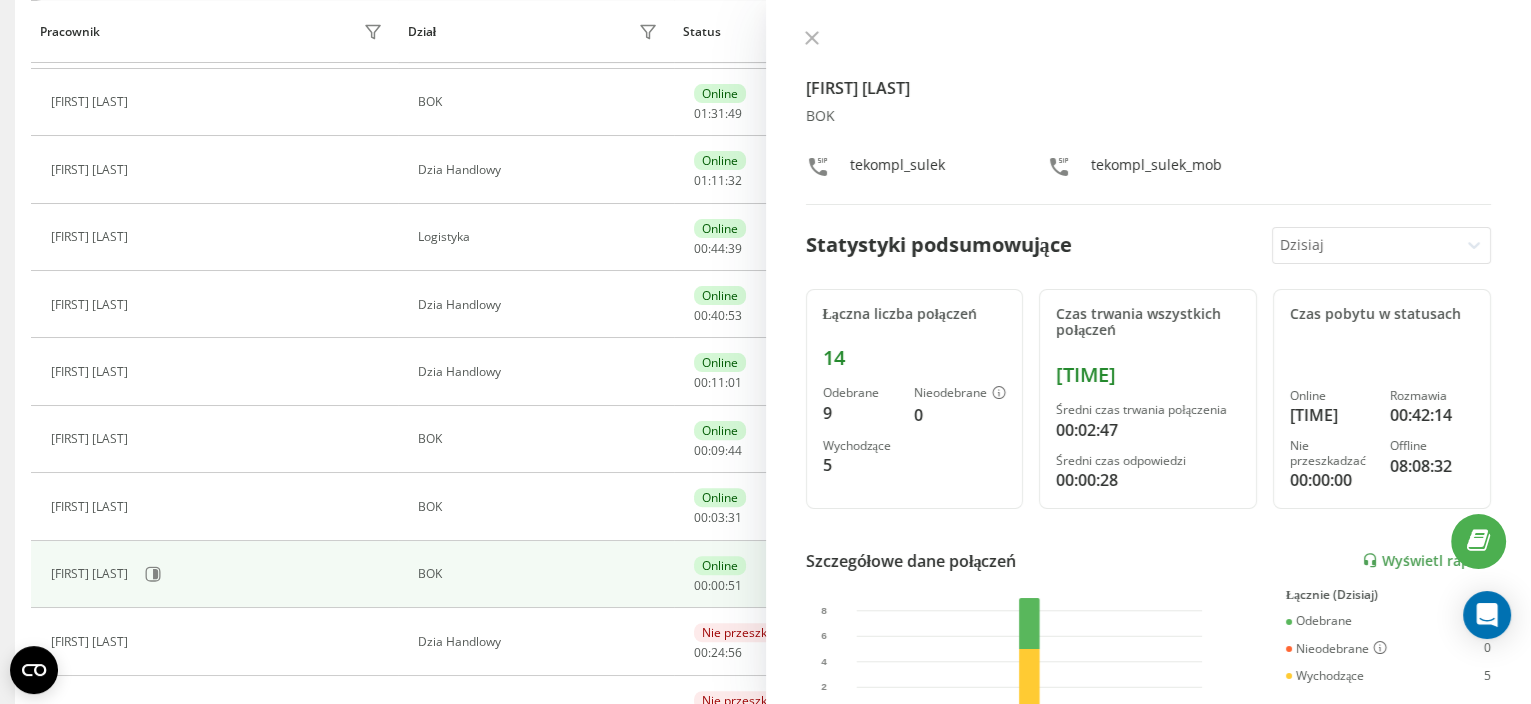 click on "[FIRST] [LAST] BOK tekompl_[LAST] tekompl_[LAST]_mob Statystyki podsumowujące Dzisiaj Łączna liczba połączeń 14 Odebrane 9 Nieodebrane 0 Wychodzące 5 Czas trwania wszystkich połączeń [TIME] Średni czas trwania połączenia [TIME] Średni czas odpowiedzi [TIME] Czas pobytu w statusach Online [TIME] Rozmawia [TIME] Nie przeszkadzać [TIME] Offline [TIME] Szczegółowe dane połączeń Wyświetl raport 4 sie 0 2 4 6 8 Łącznie (Dzisiaj) Odebrane 9 Nieodebrane 0 Wychodzące 5   Wyświetl szczegóły Szczegółowe dane o statusie 4 sie Łącznie (Dzisiaj) Online [TIME] Rozmawia [TIME] Nie przeszkadzać [TIME] Offline [TIME]   Wyświetl szczegóły" at bounding box center (1149, 352) 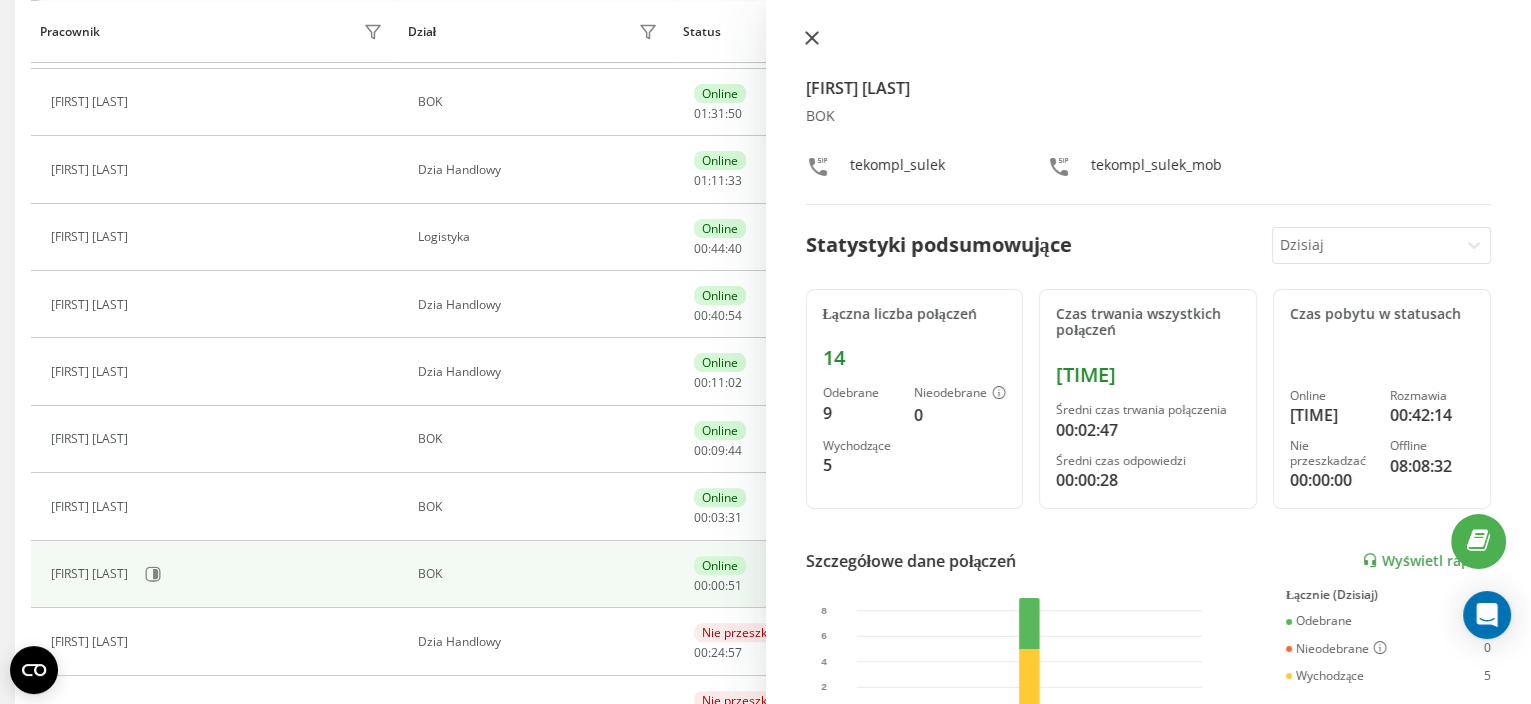 click 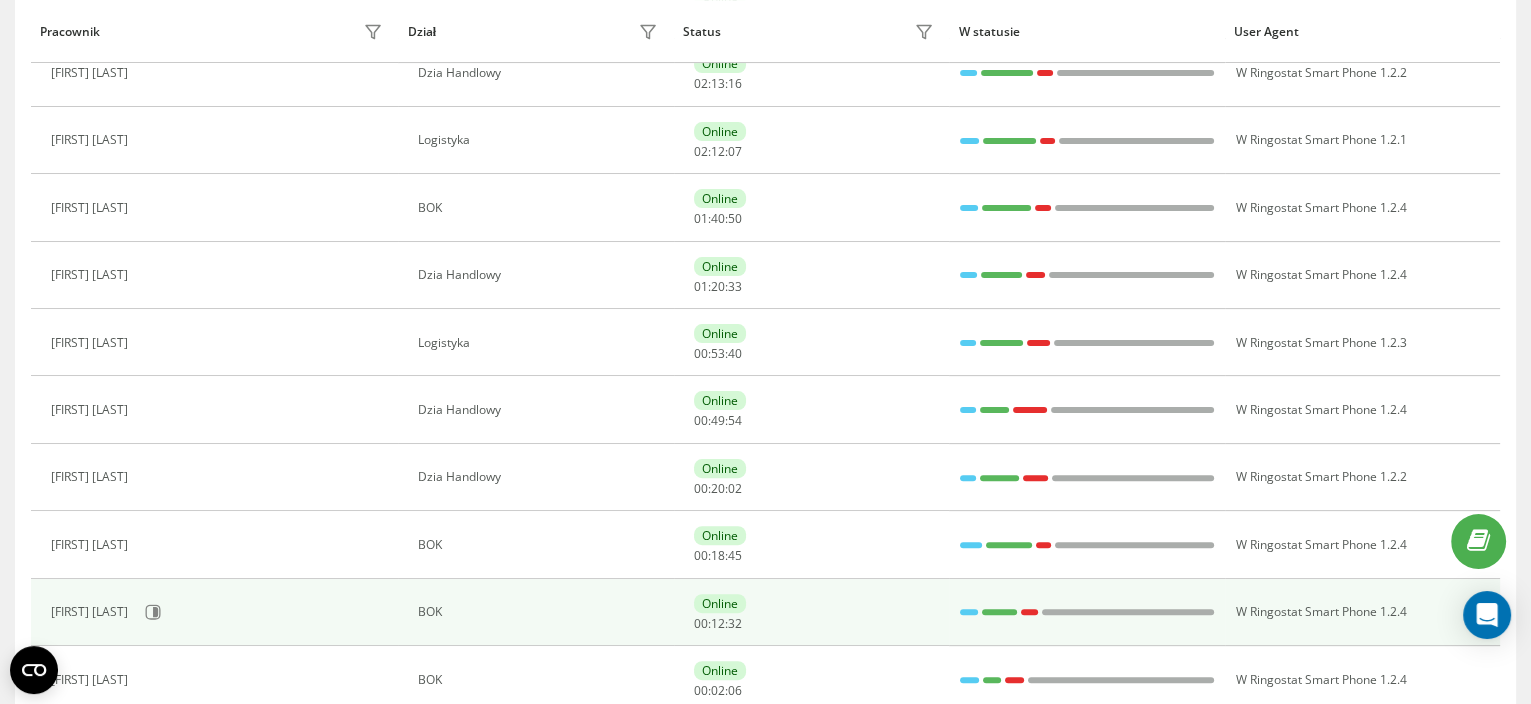 scroll, scrollTop: 933, scrollLeft: 0, axis: vertical 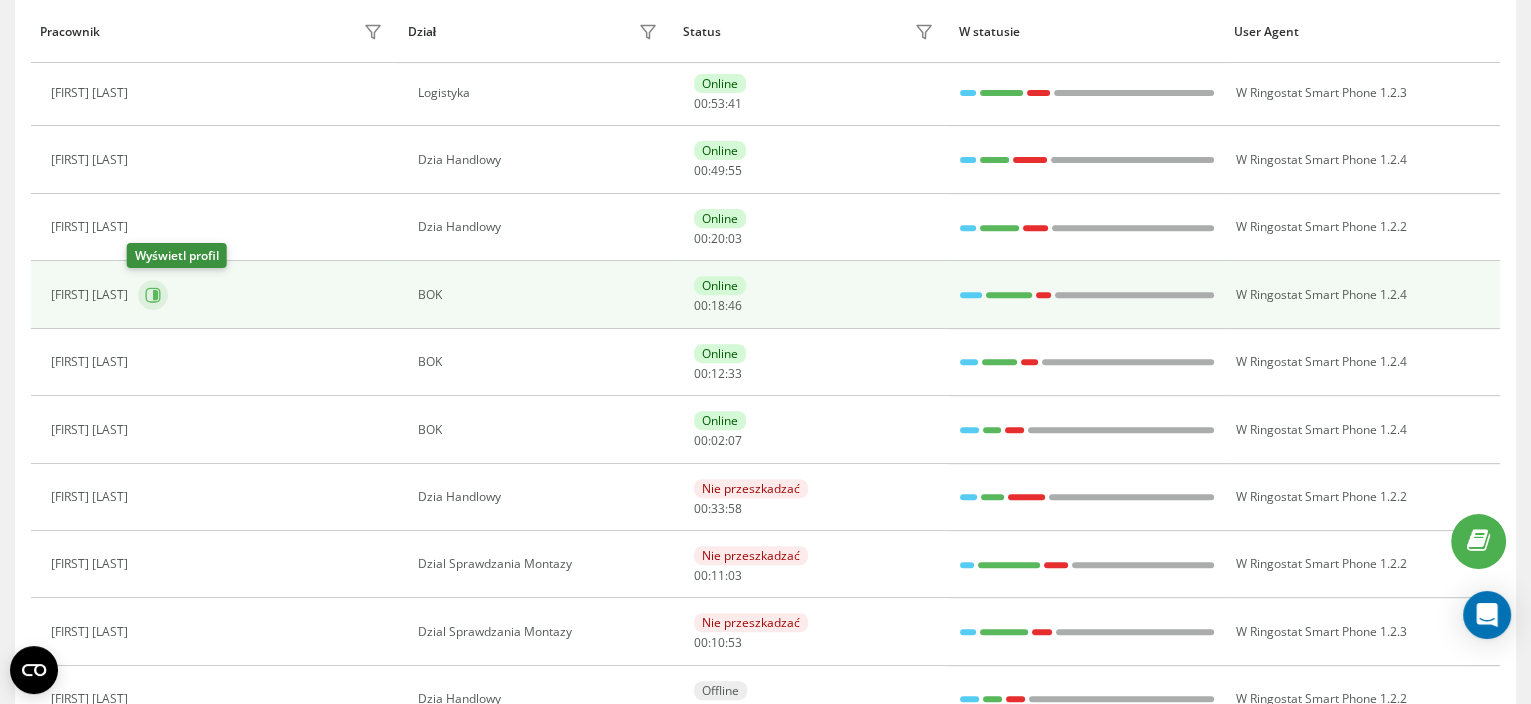 click 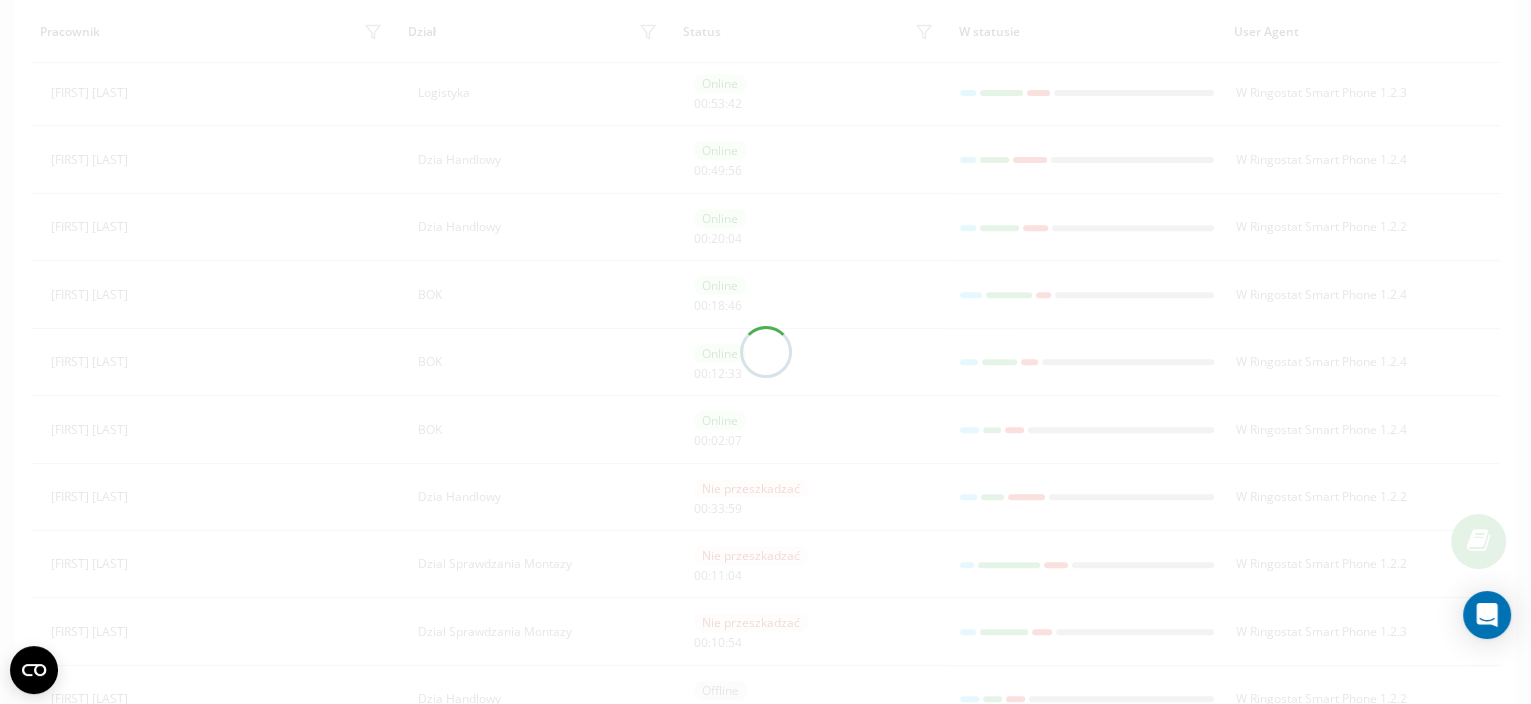 scroll, scrollTop: 0, scrollLeft: 0, axis: both 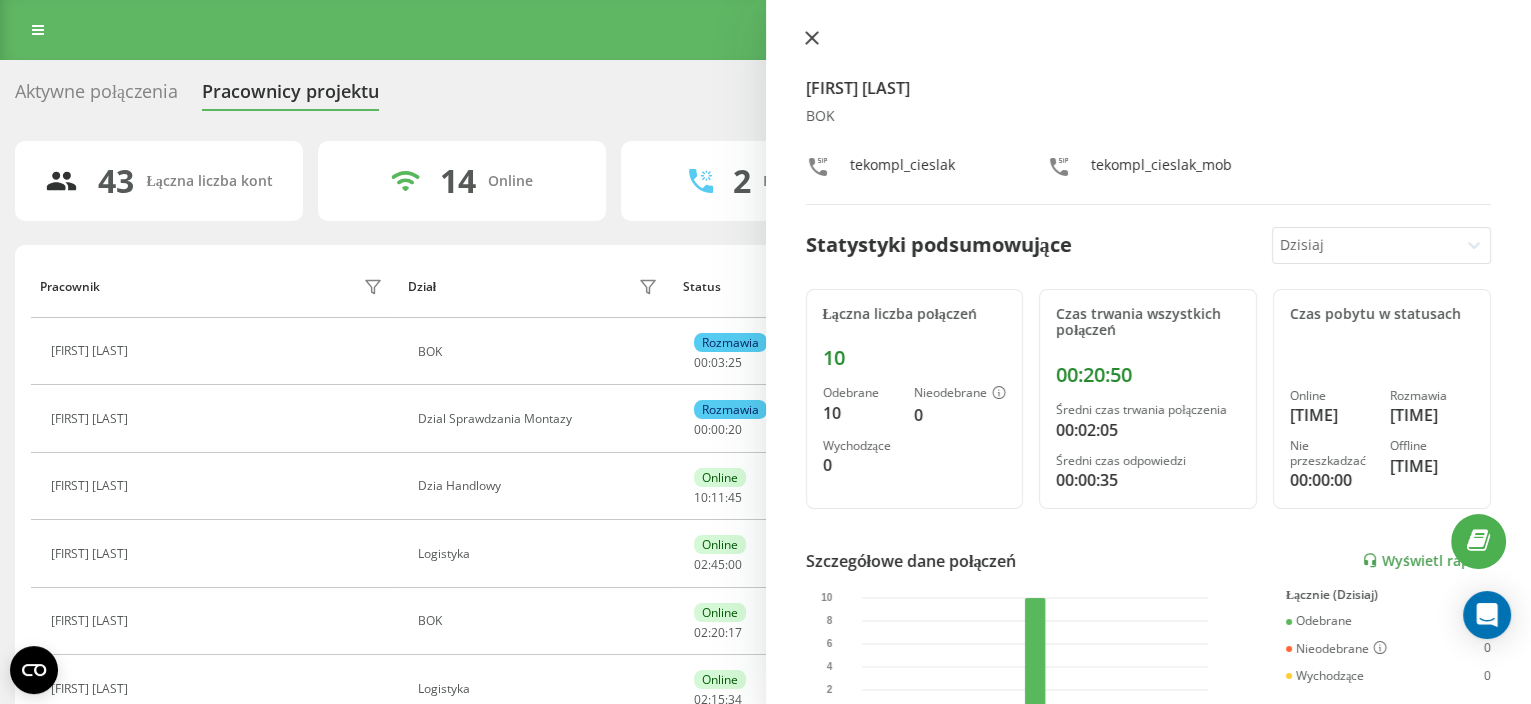 click at bounding box center (812, 39) 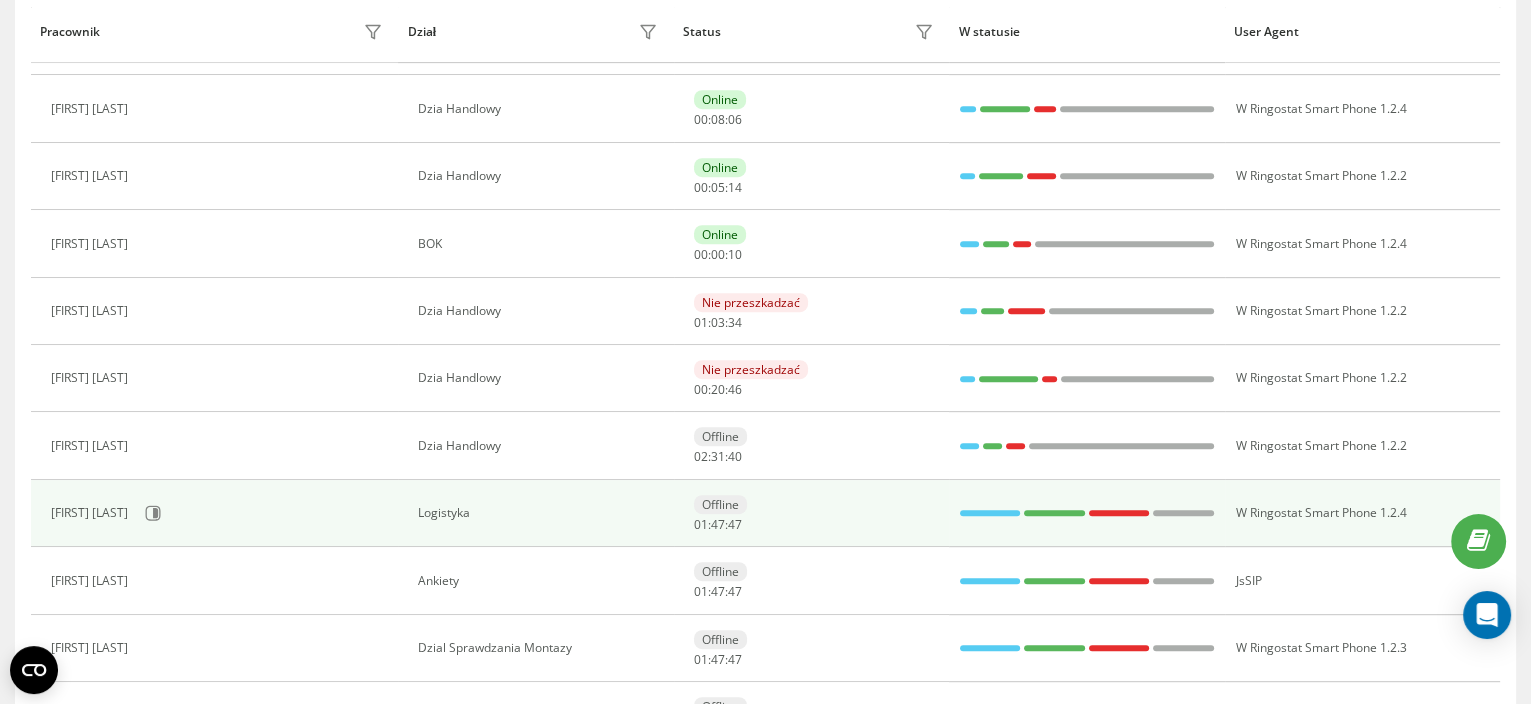 scroll, scrollTop: 869, scrollLeft: 0, axis: vertical 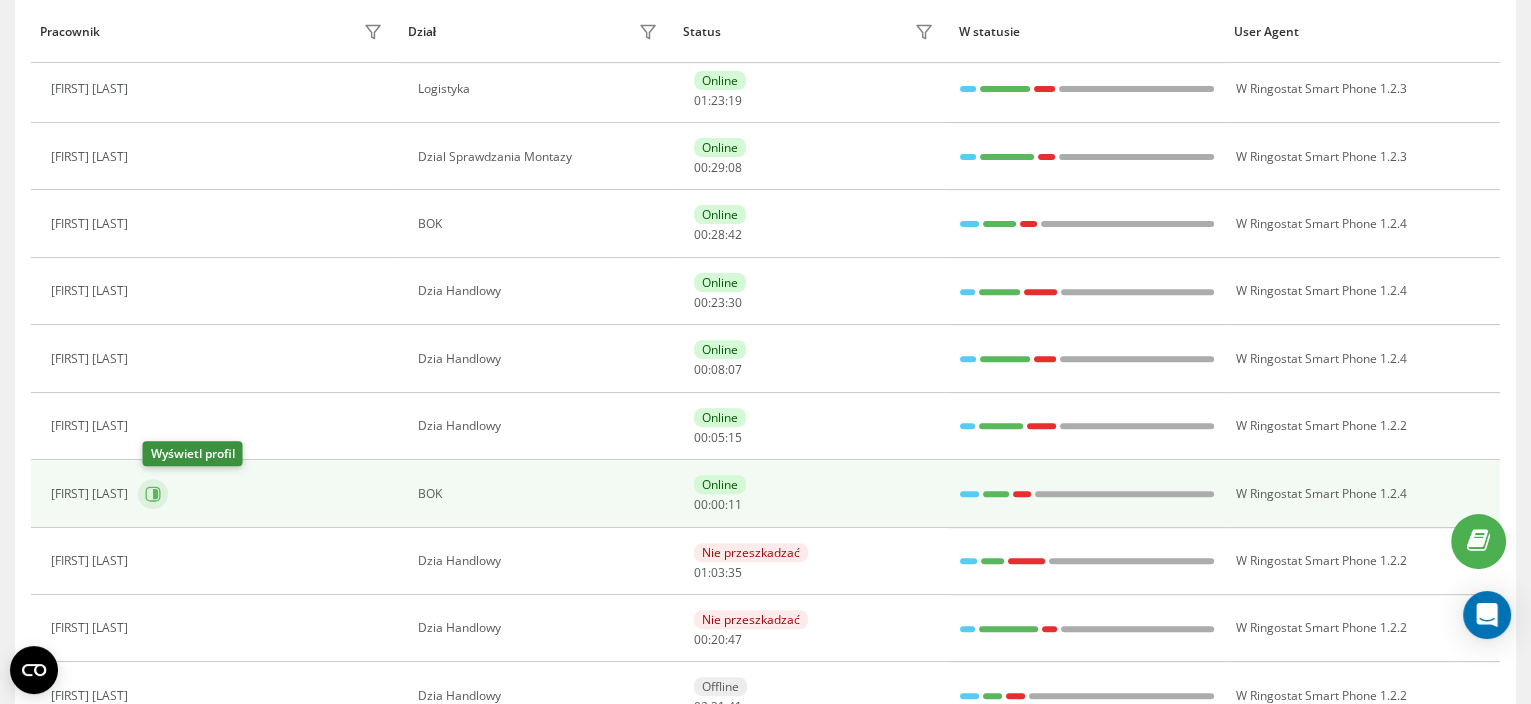 click at bounding box center (153, 494) 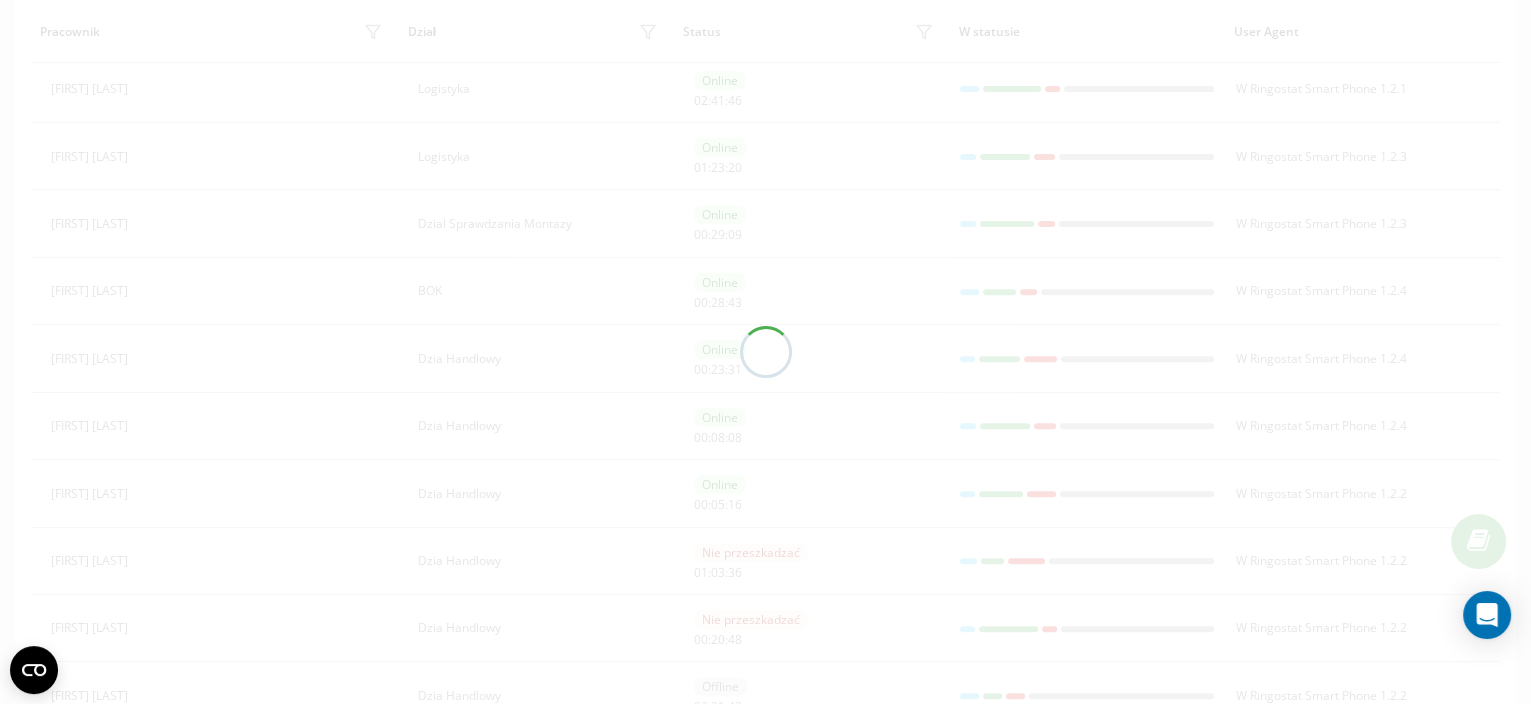scroll, scrollTop: 129, scrollLeft: 0, axis: vertical 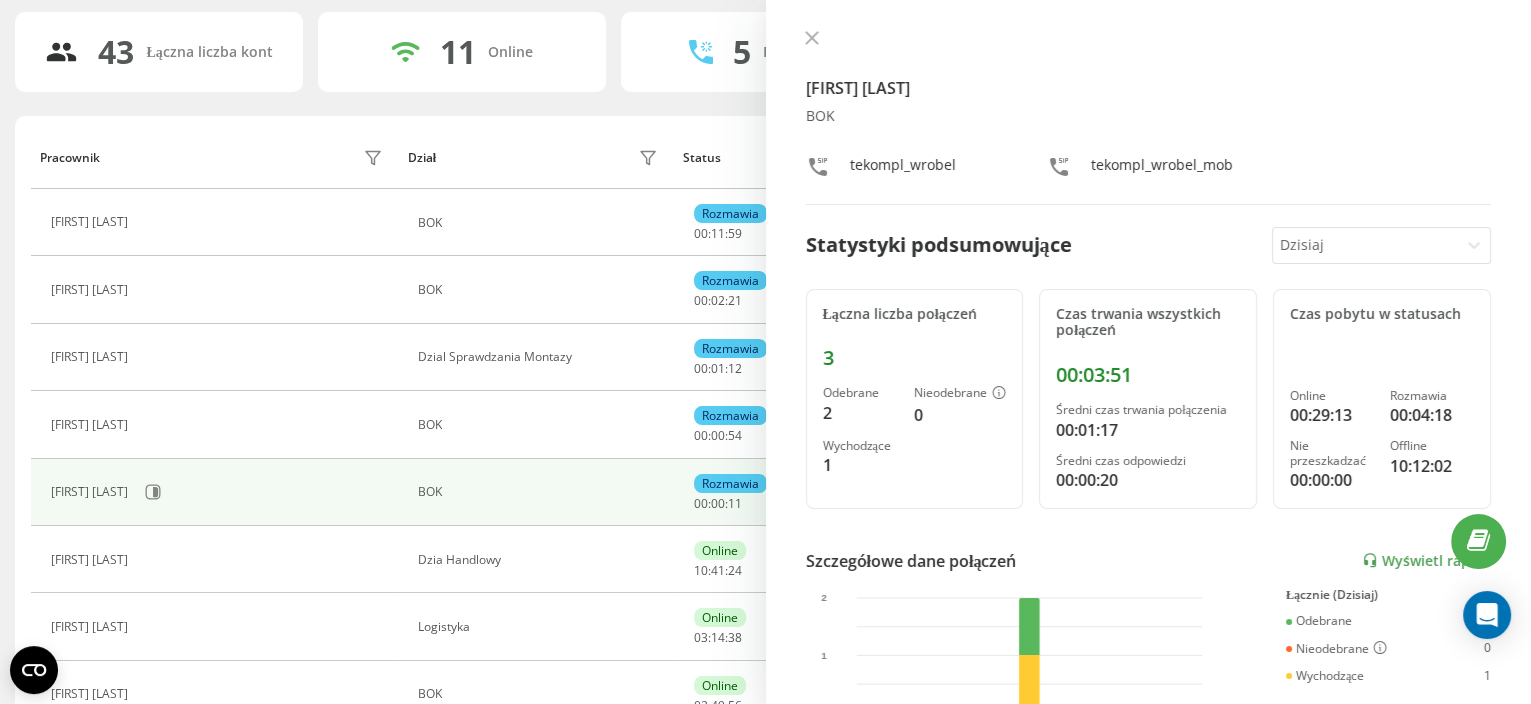click at bounding box center (1149, 40) 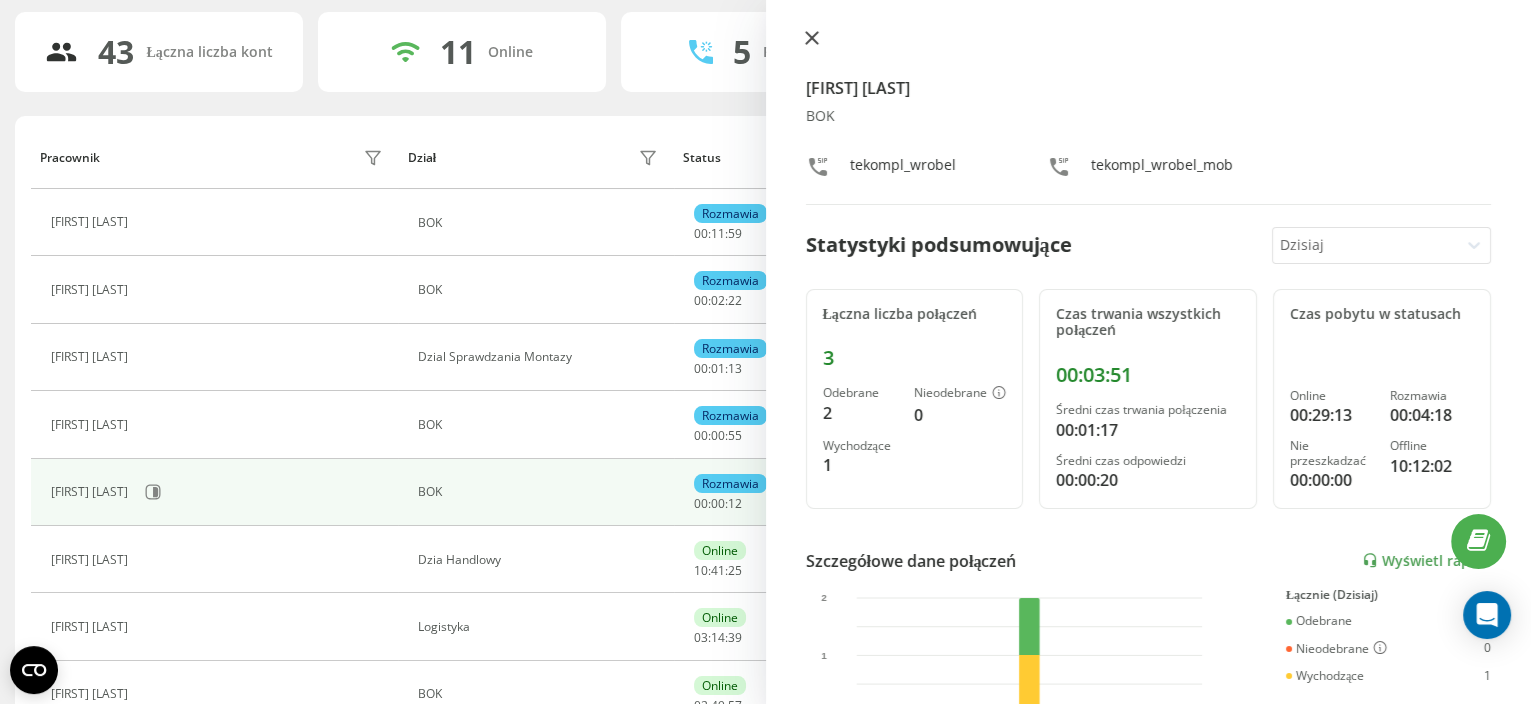 click 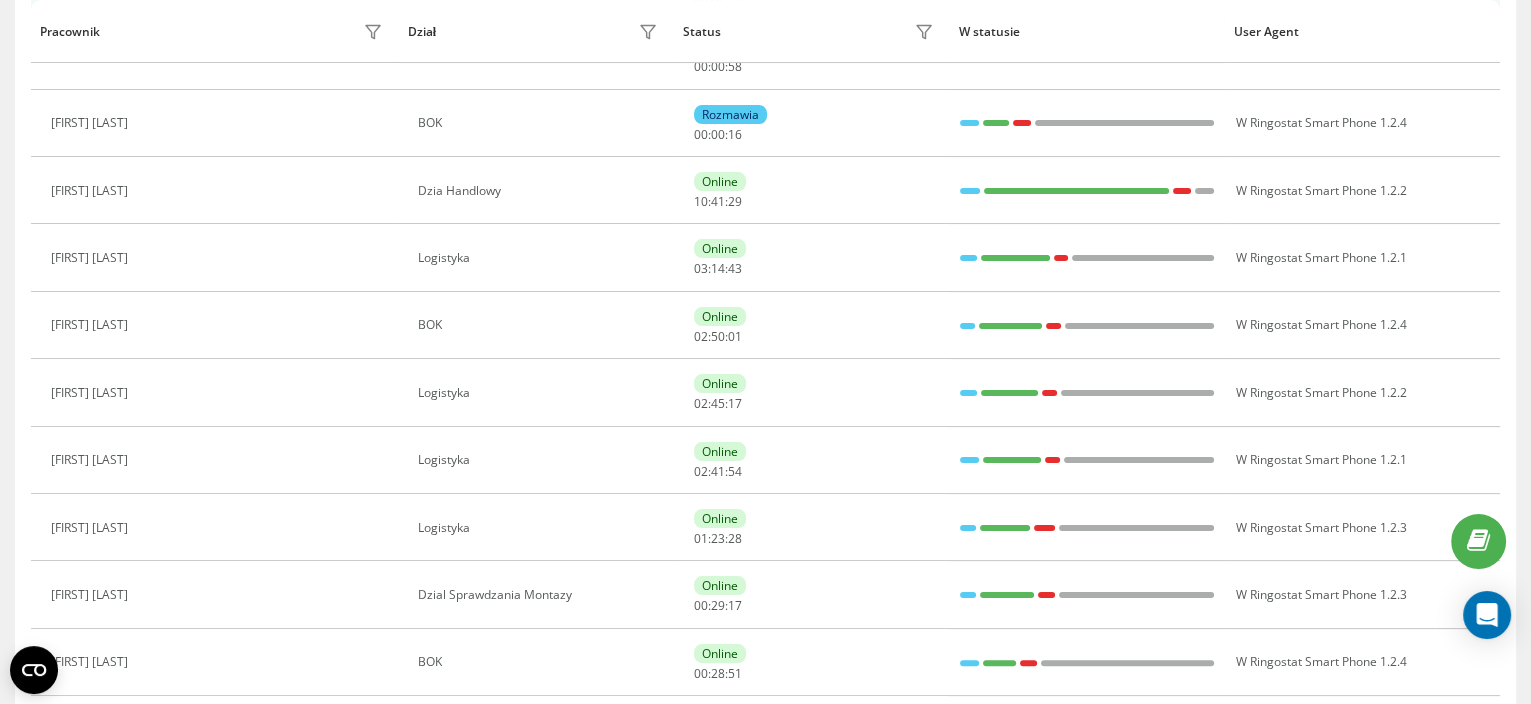 scroll, scrollTop: 504, scrollLeft: 0, axis: vertical 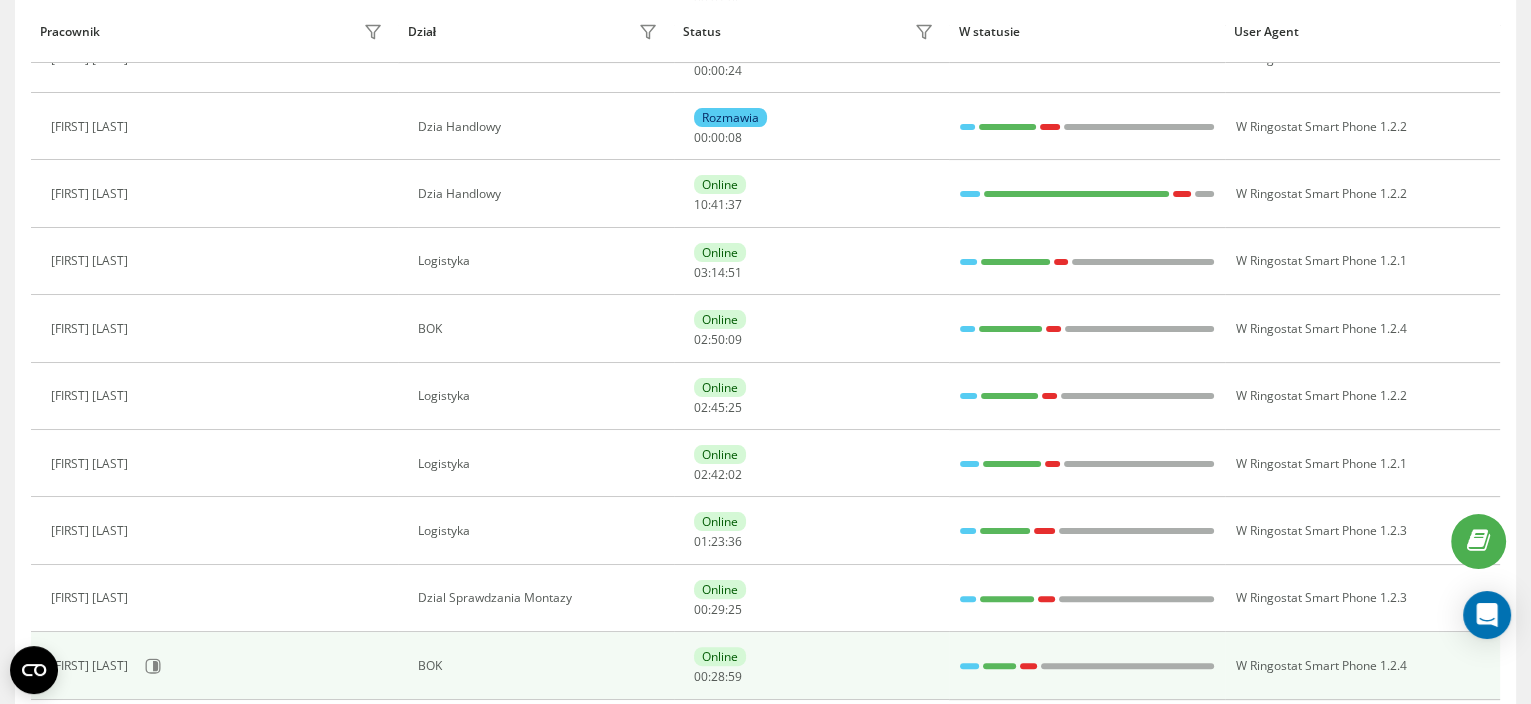 click on "W Ringostat Smart Phone 1.2.4" at bounding box center [1362, 665] 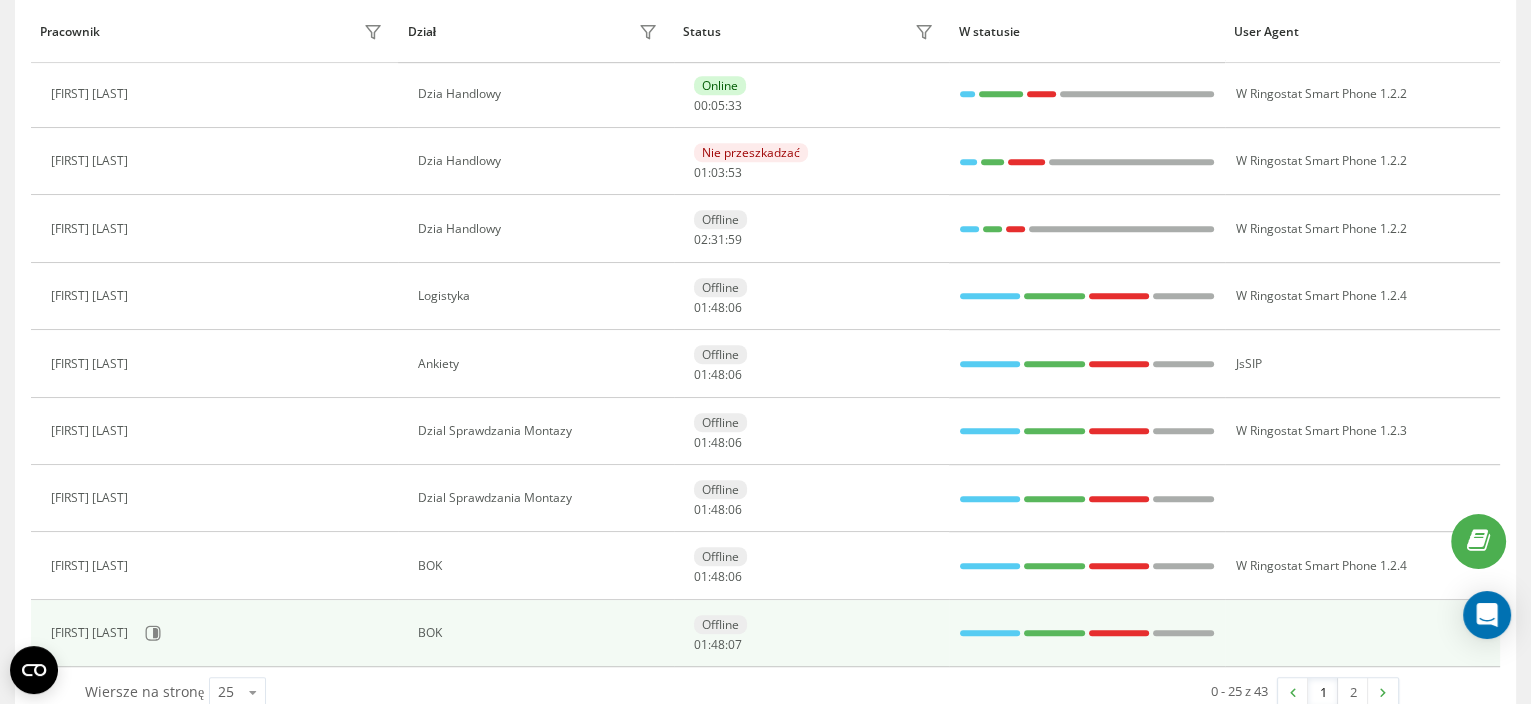 scroll, scrollTop: 1369, scrollLeft: 0, axis: vertical 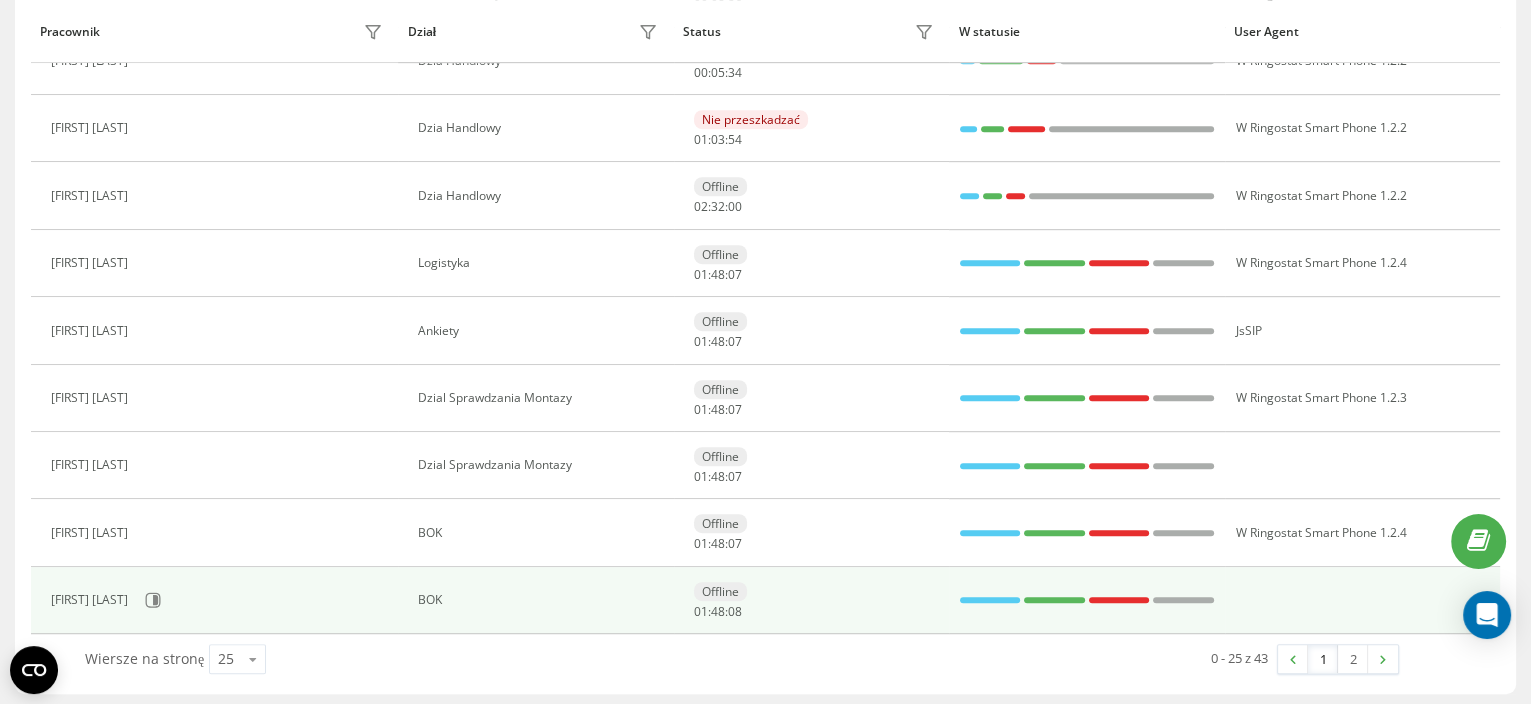 click on "1" at bounding box center [1323, 659] 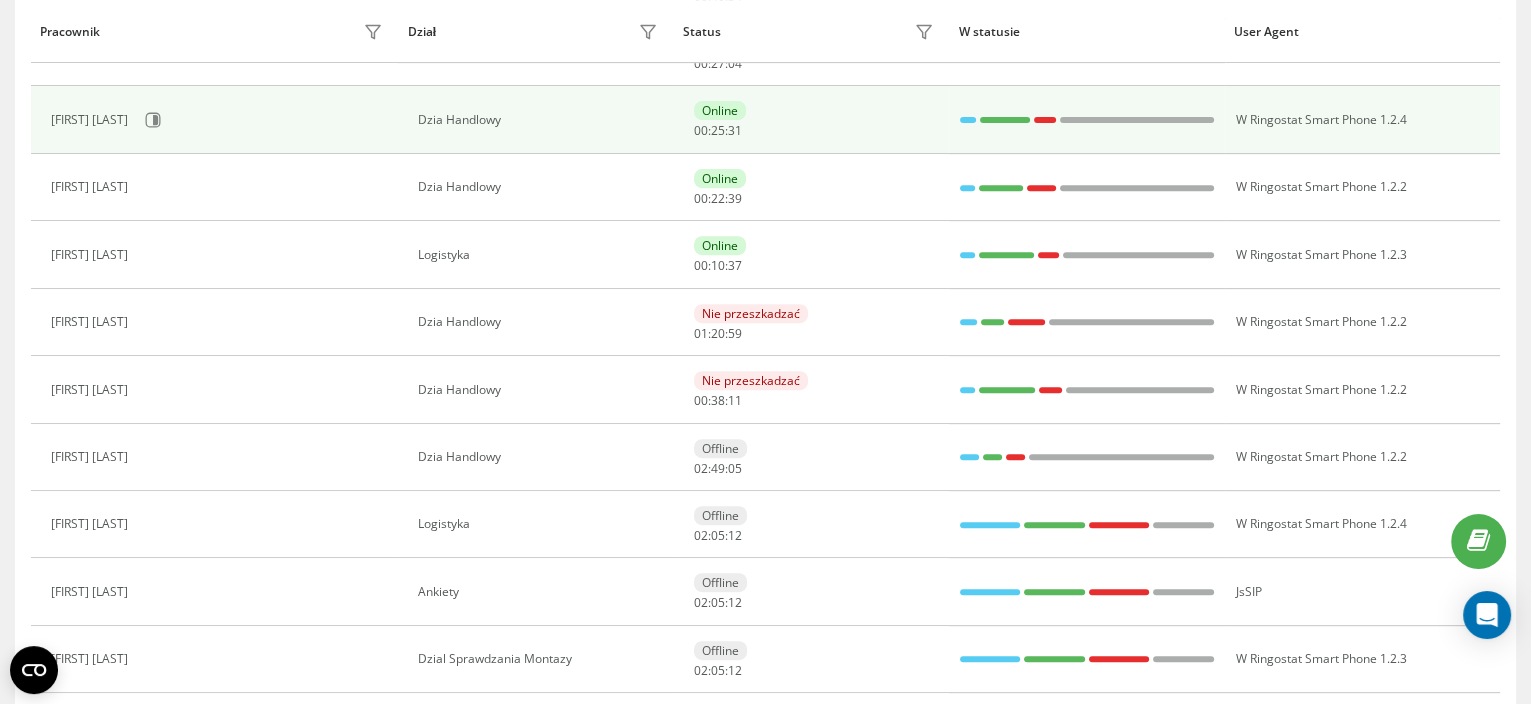scroll, scrollTop: 1369, scrollLeft: 0, axis: vertical 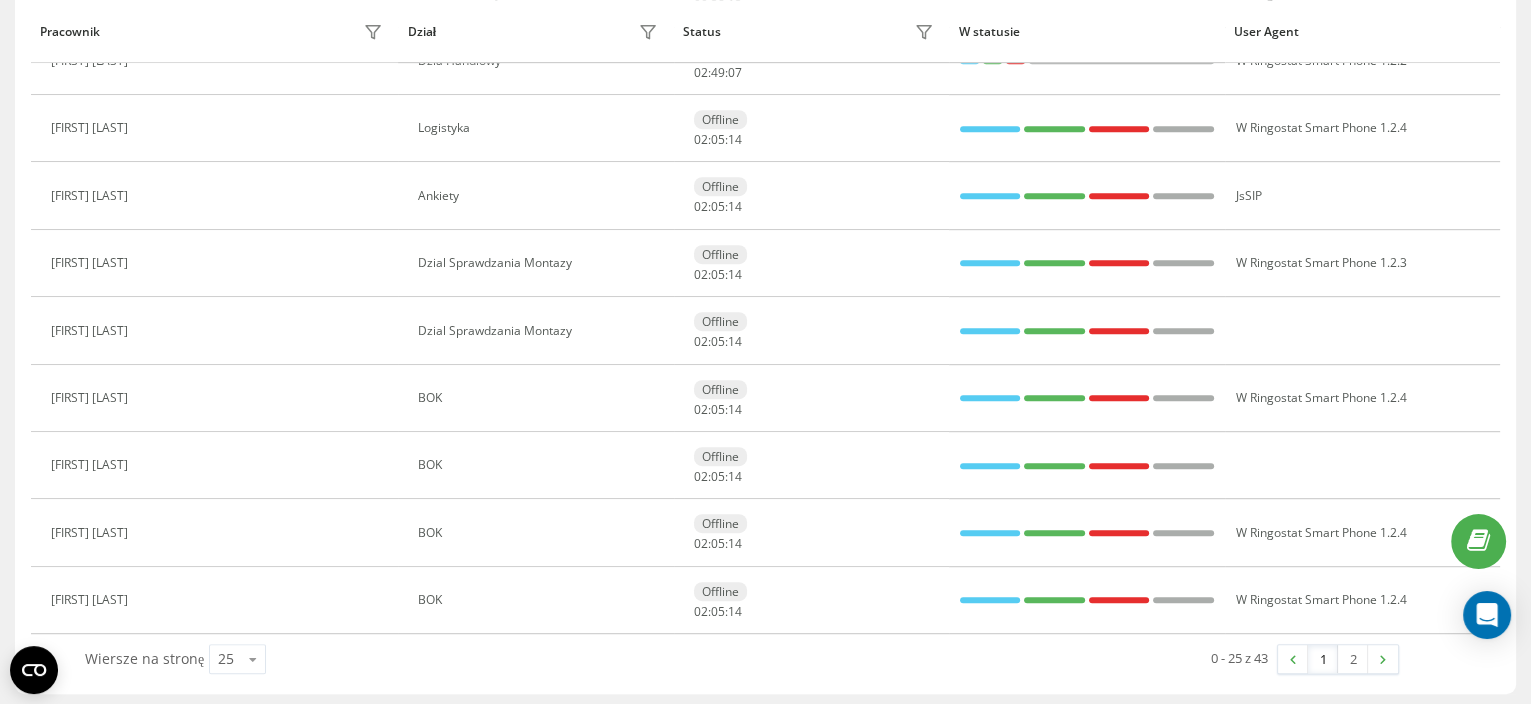 click on "1" at bounding box center [1323, 659] 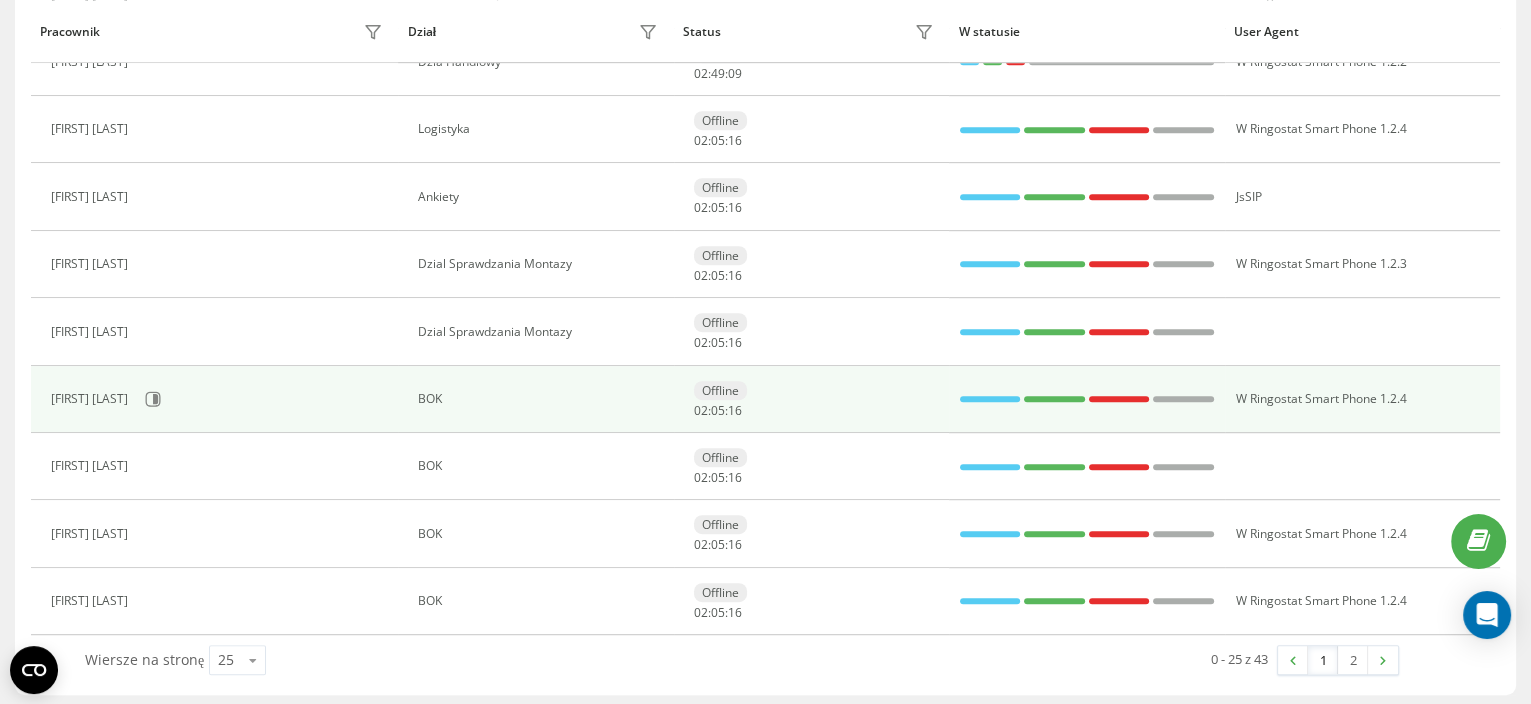 scroll, scrollTop: 1369, scrollLeft: 0, axis: vertical 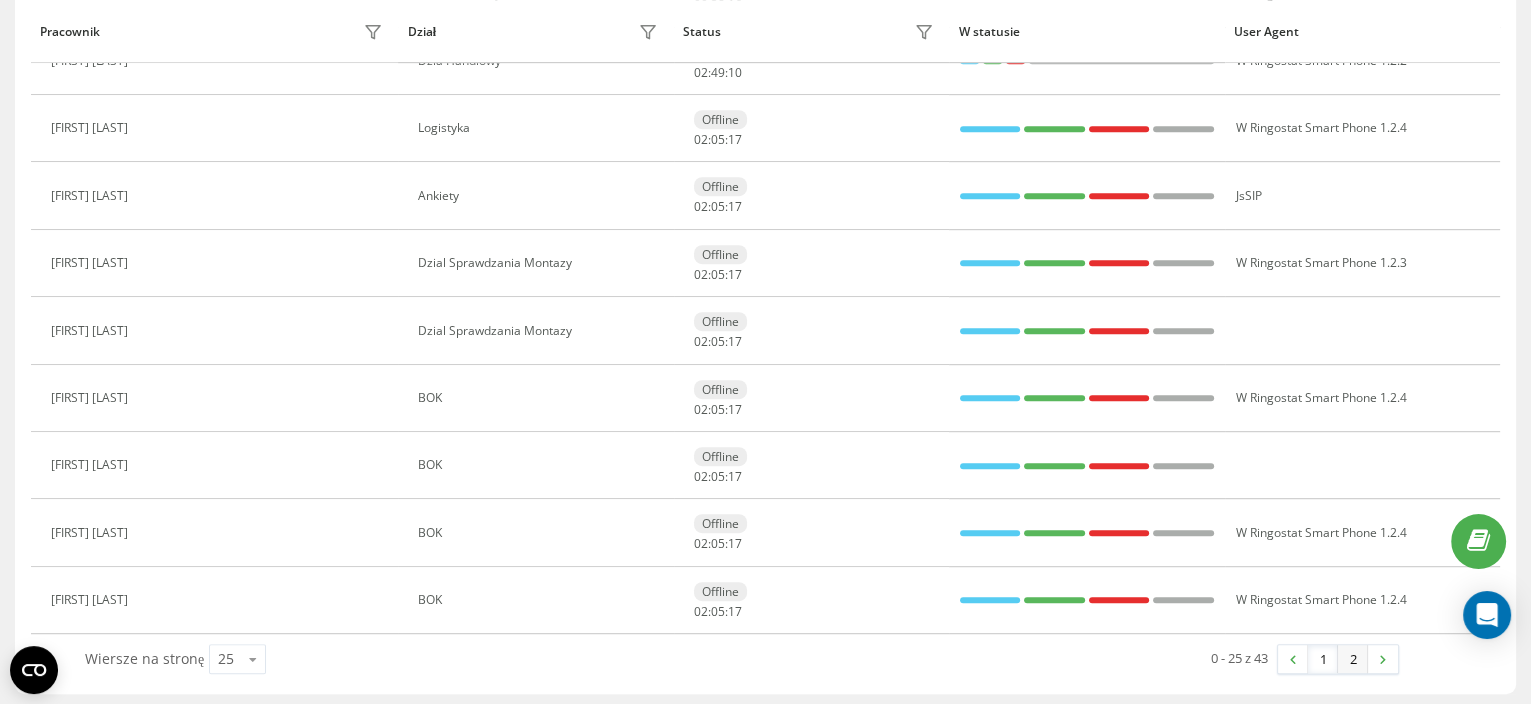 click on "2" at bounding box center [1353, 659] 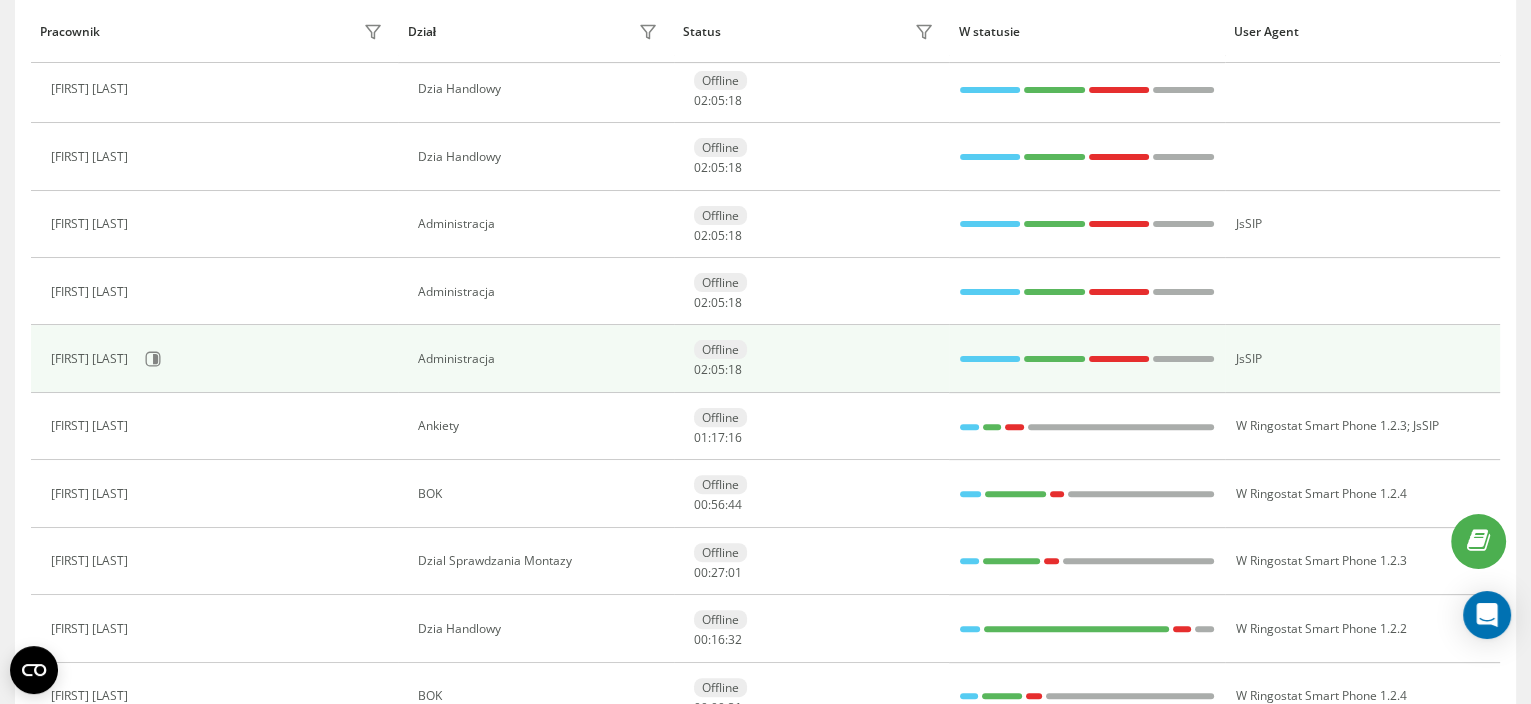 scroll, scrollTop: 898, scrollLeft: 0, axis: vertical 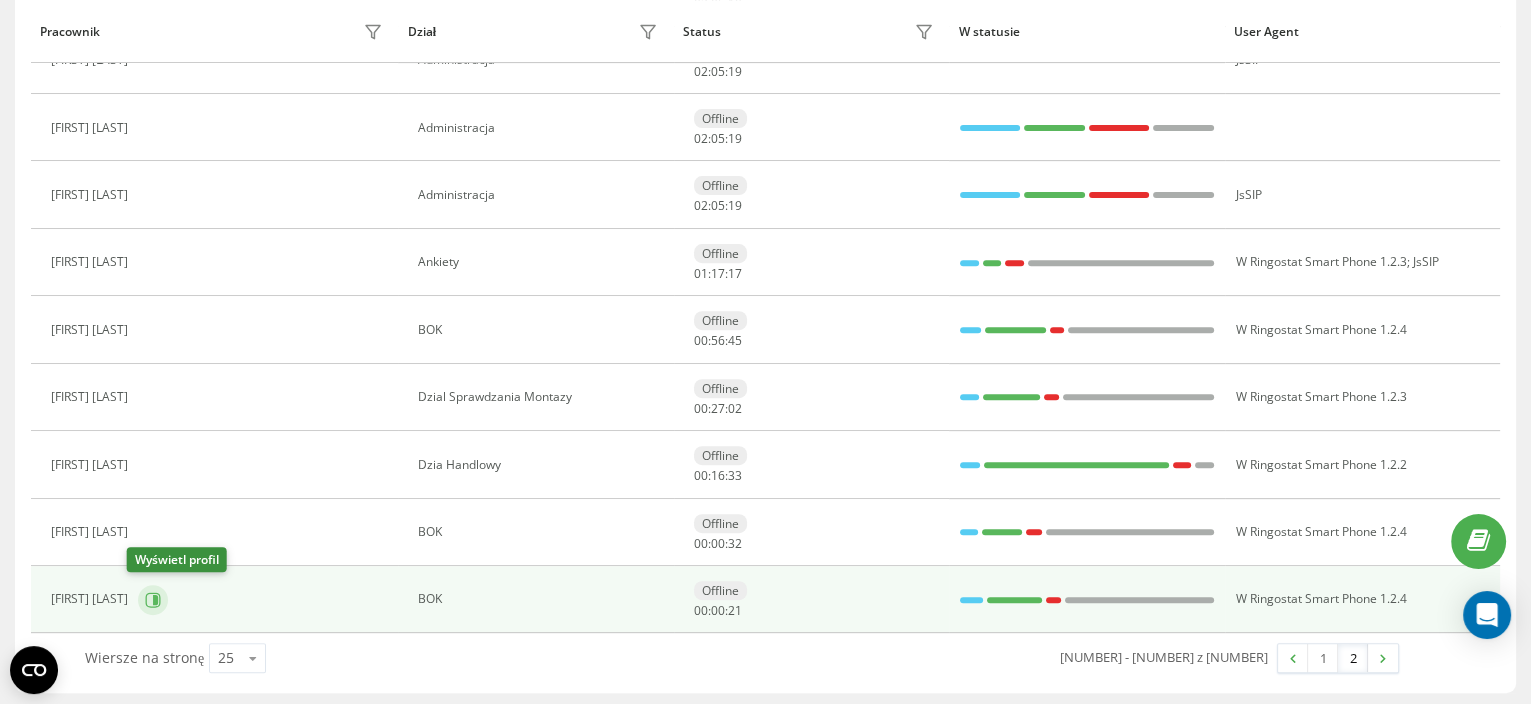 click 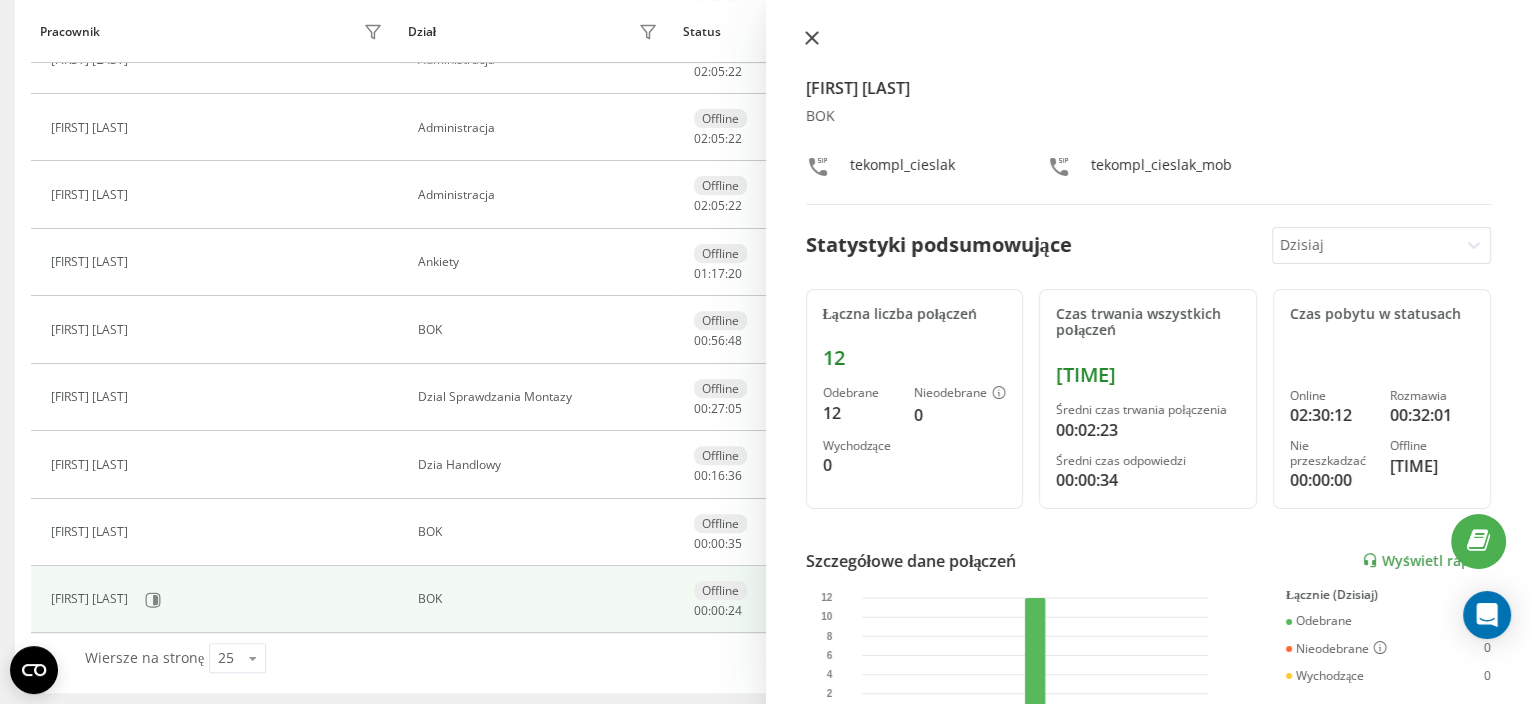 click at bounding box center [812, 39] 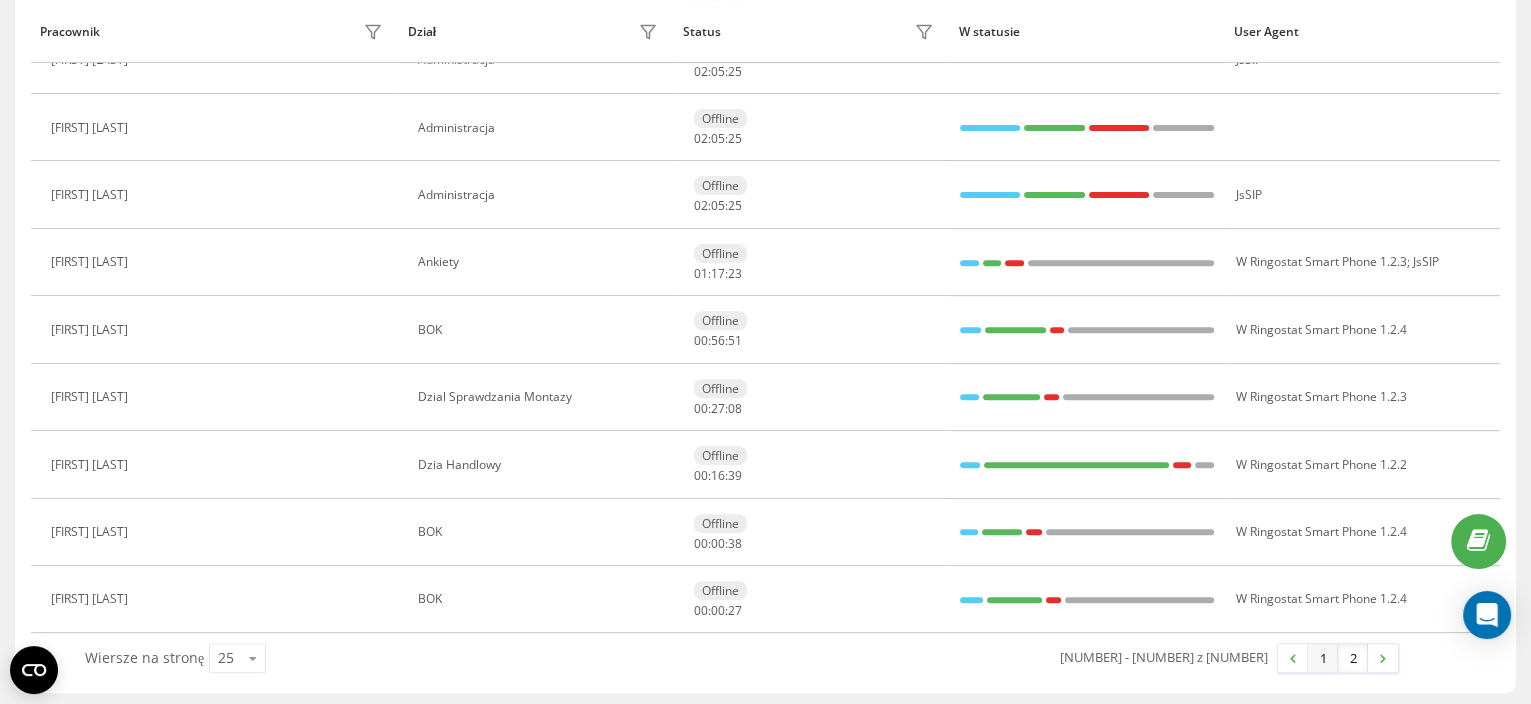 click on "1" at bounding box center [1323, 658] 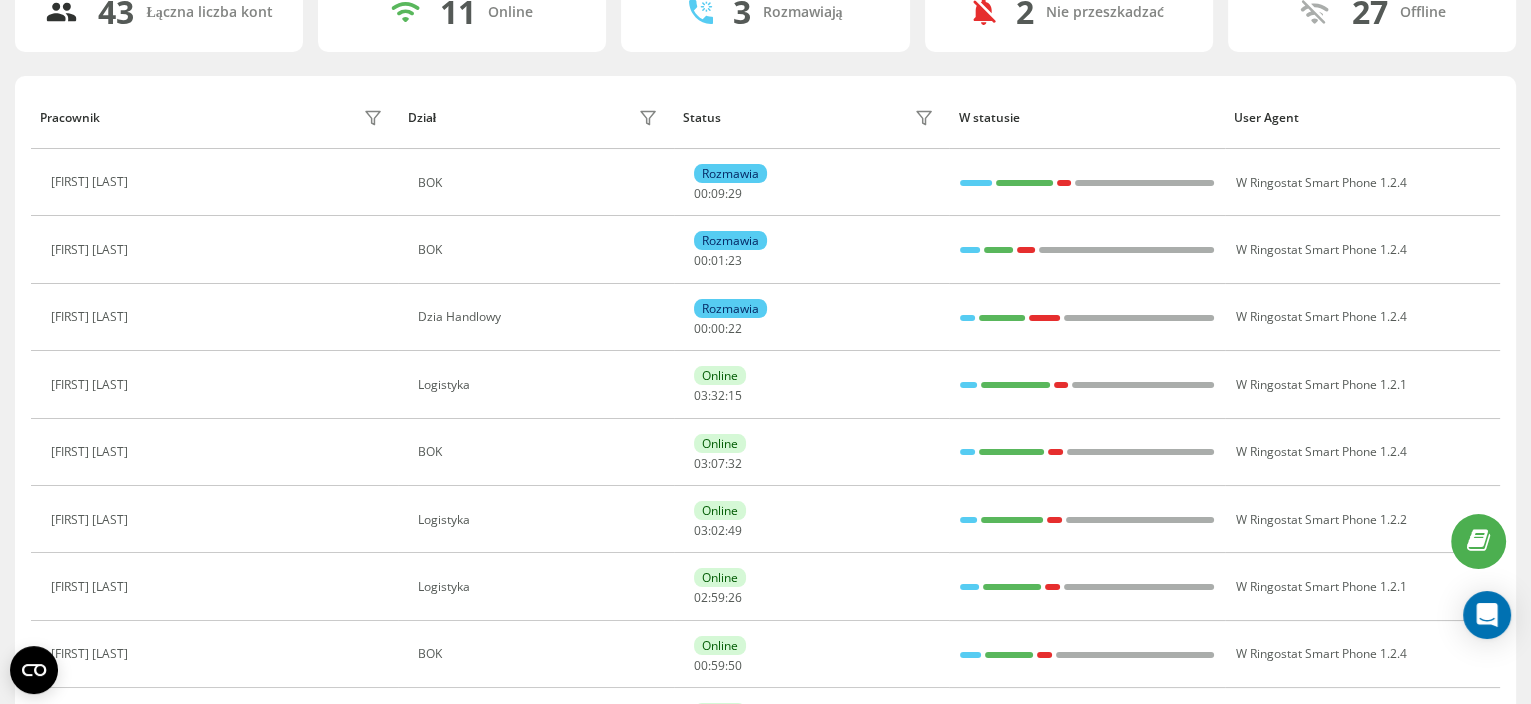 scroll, scrollTop: 130, scrollLeft: 0, axis: vertical 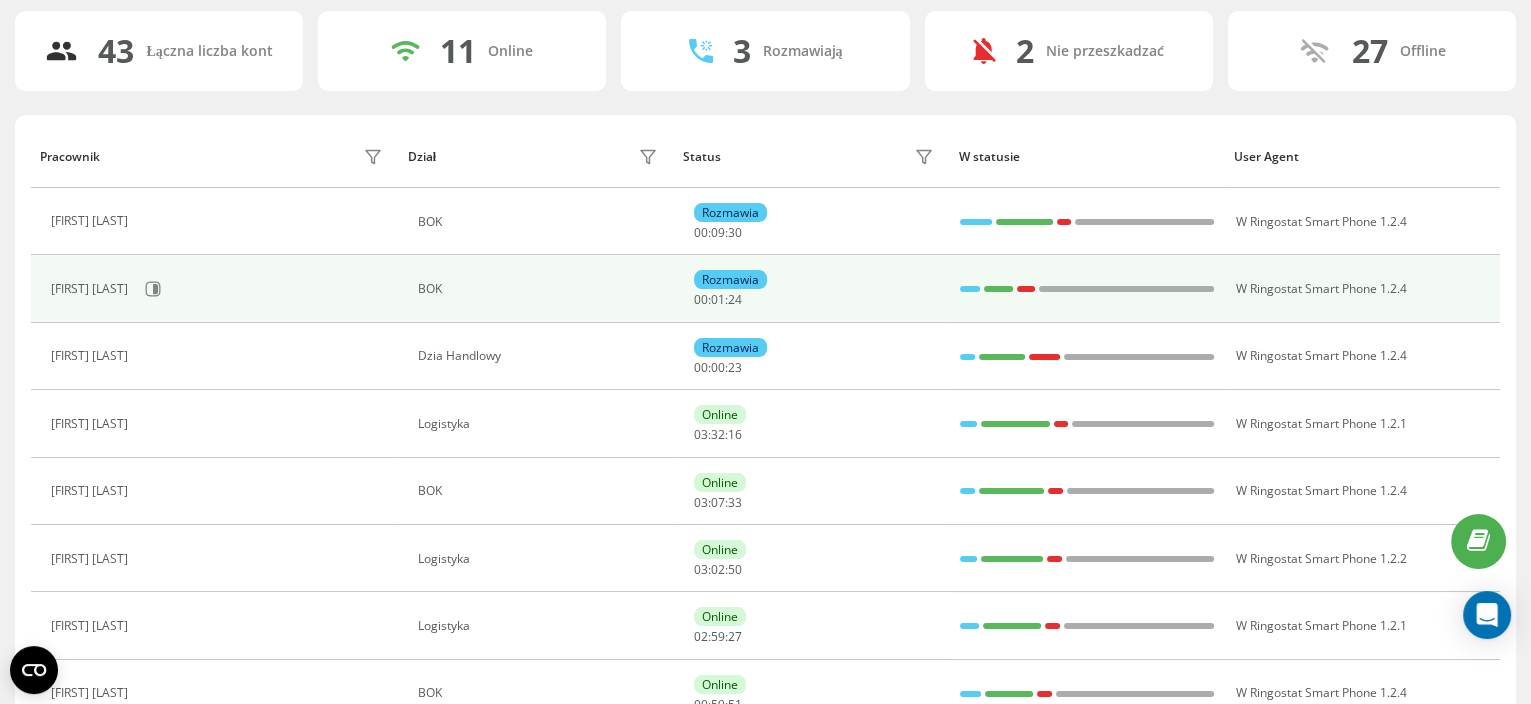 click on "[FIRST] [LAST]" at bounding box center [219, 289] 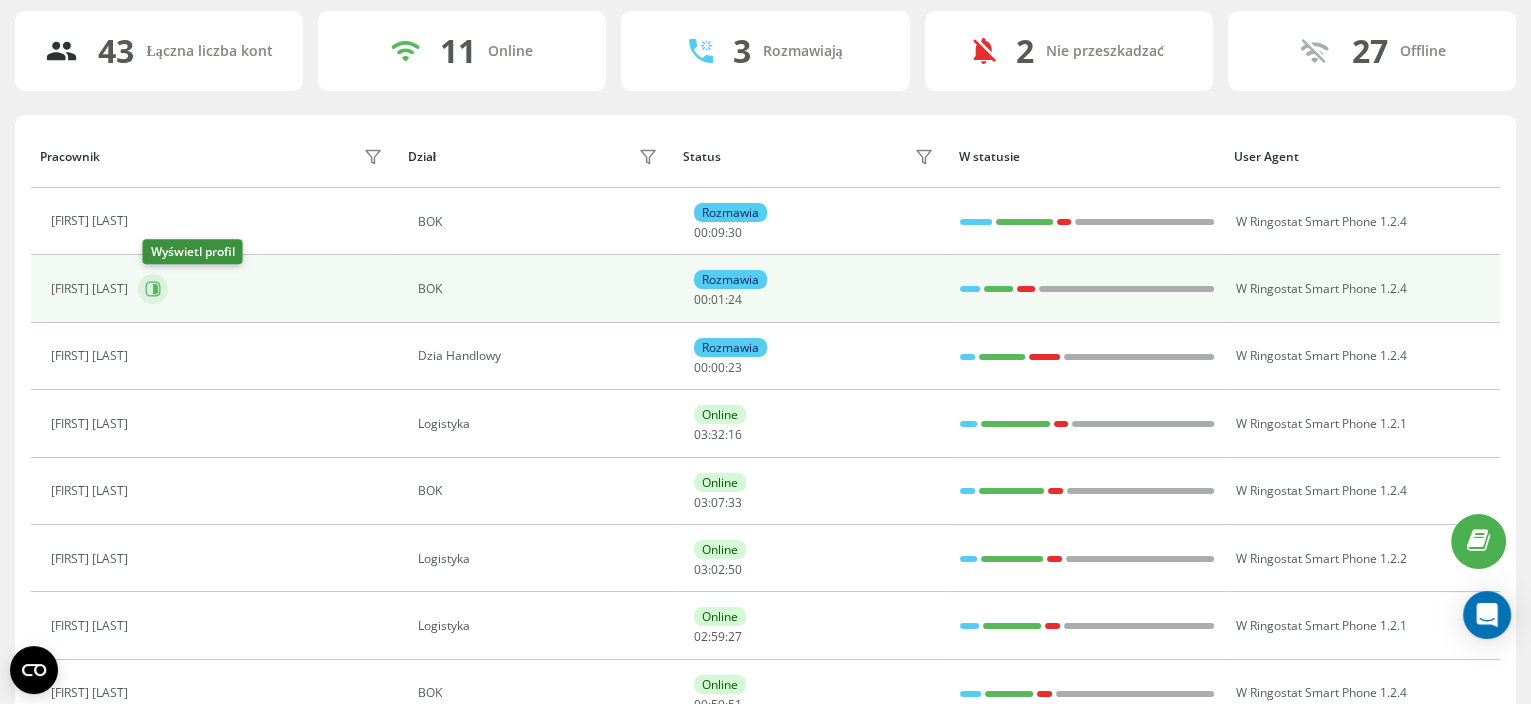 click at bounding box center [153, 289] 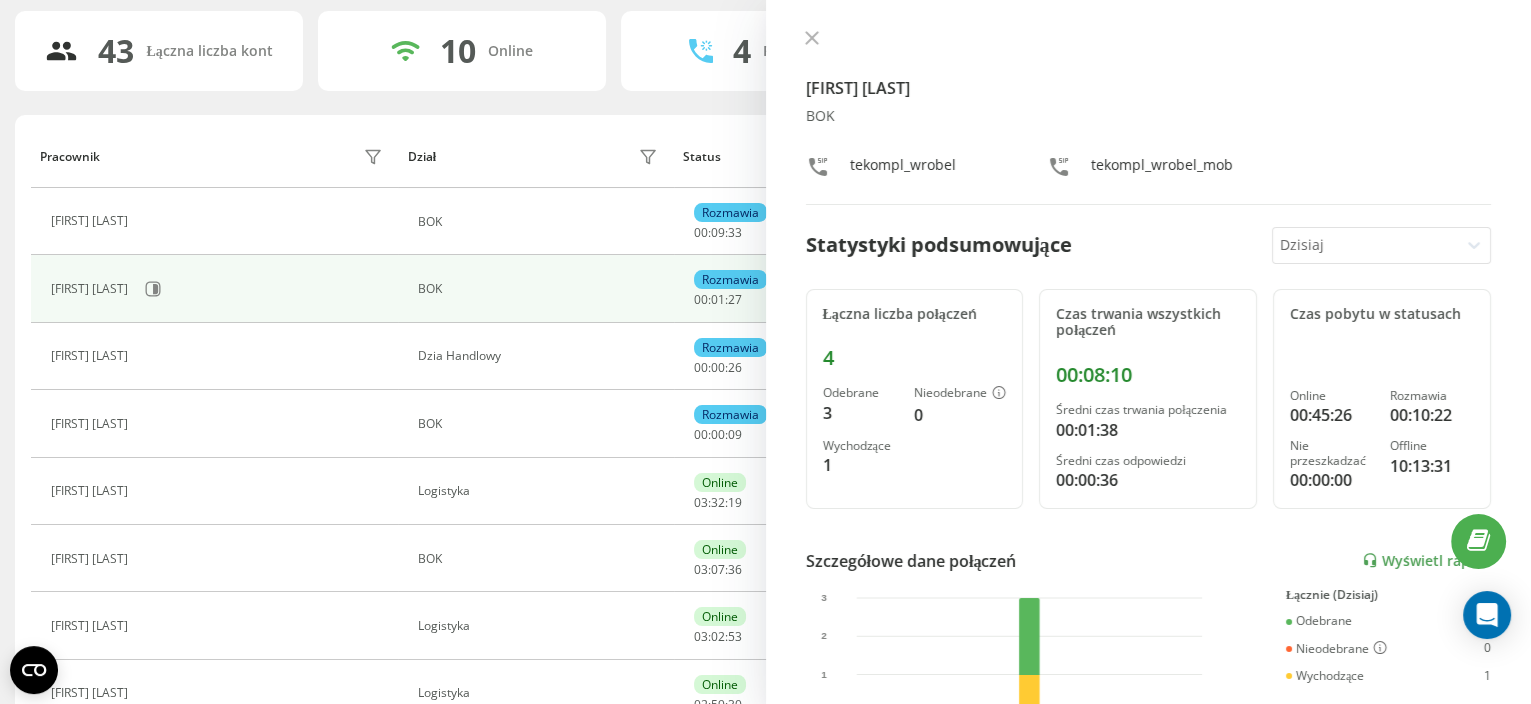 click on "[FIRST] [LAST] BOK tekompl_[LAST] tekompl_[LAST]_mob Statystyki podsumowujące Dzisiaj Łączna liczba połączeń 4 Odebrane 3 Nieodebrane 0 Wychodzące 1 Czas trwania wszystkich połączeń [TIME] Średni czas trwania połączenia [TIME] Średni czas odpowiedzi [TIME] Czas pobytu w statusach Online [TIME] Rozmawia [TIME] Nie przeszkadzać [TIME] Offline [TIME] Szczegółowe dane połączeń Wyświetl raport 4 sie 0 1 2 3 Łącznie (Dzisiaj) Odebrane 3 Nieodebrane 0 Wychodzące 1   Wyświetl szczegóły Szczegółowe dane o statusie 4 sie Łącznie (Dzisiaj) Online [TIME] Rozmawia [TIME] Nie przeszkadzać [TIME] Offline [TIME]   Wyświetl szczegóły" at bounding box center [1149, 352] 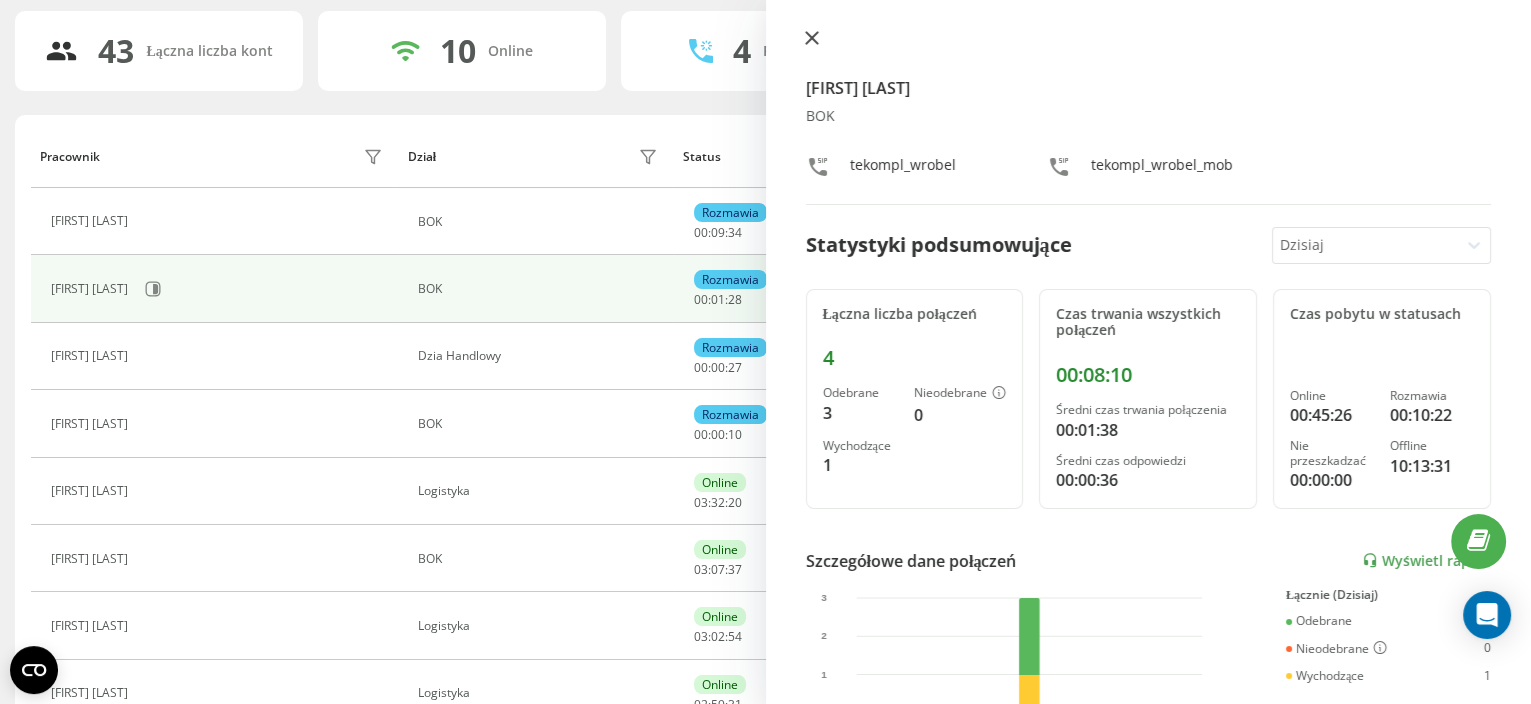 click at bounding box center (812, 39) 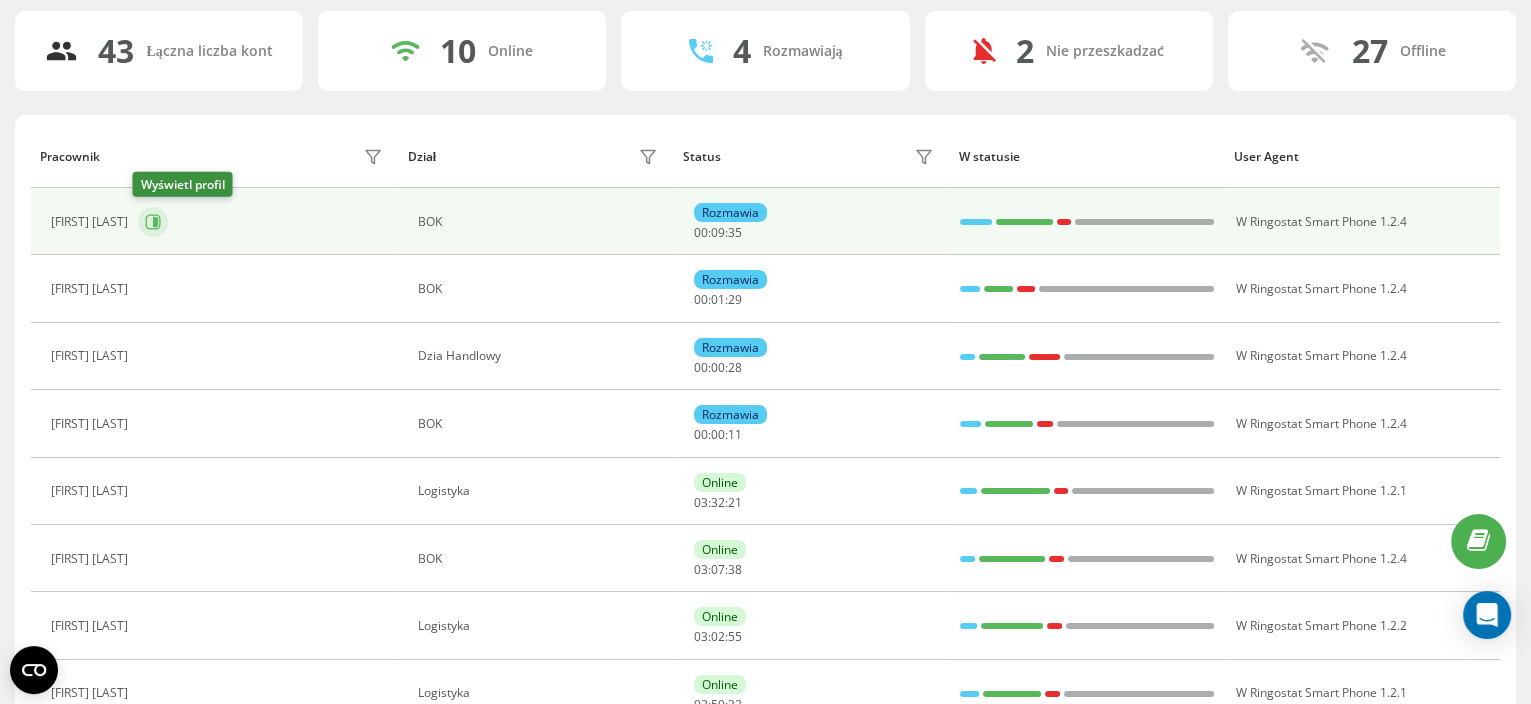 click at bounding box center (153, 222) 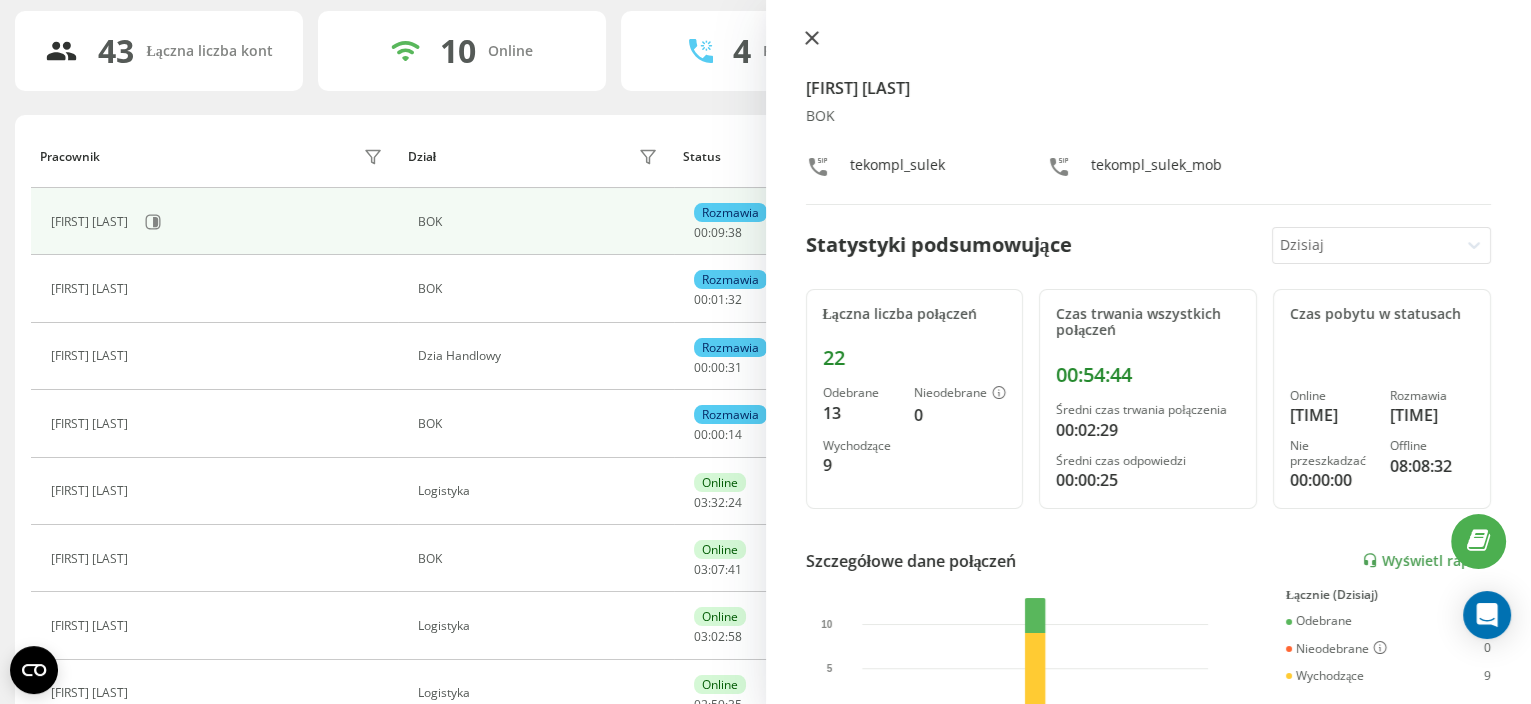 click at bounding box center [812, 39] 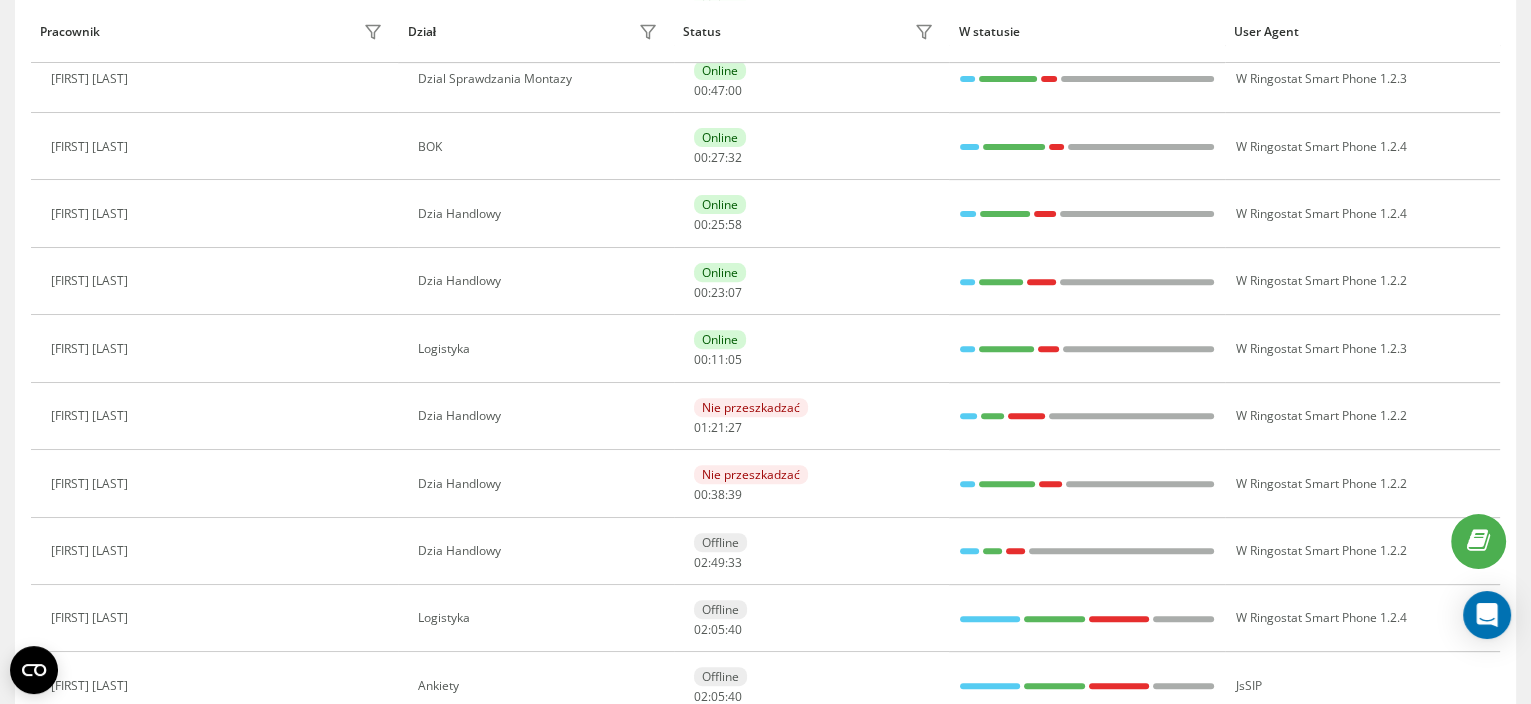 scroll, scrollTop: 1369, scrollLeft: 0, axis: vertical 